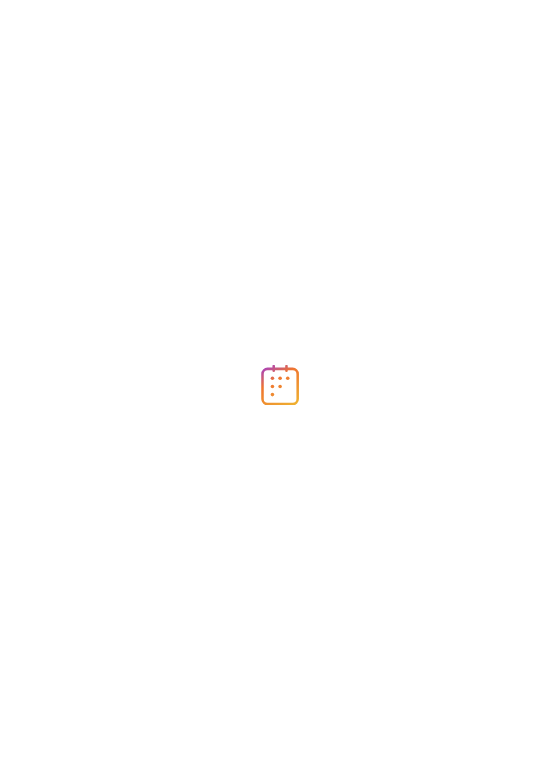 scroll, scrollTop: 0, scrollLeft: 0, axis: both 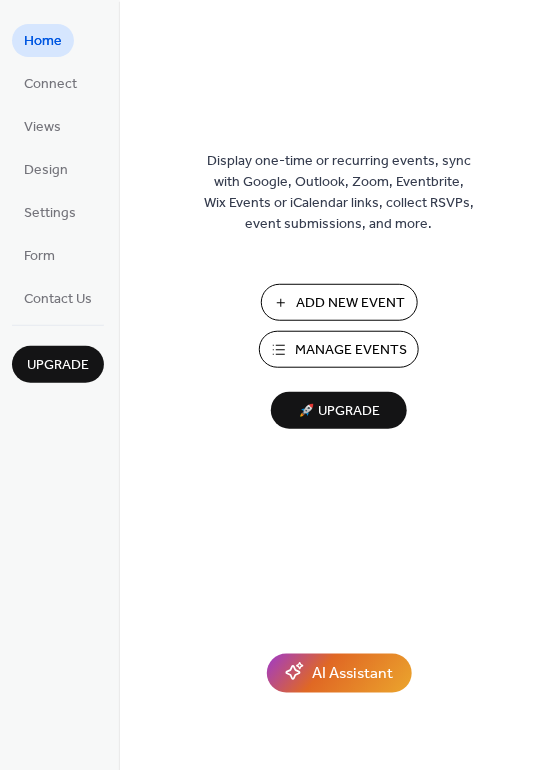 click on "Add New Event" at bounding box center (351, 304) 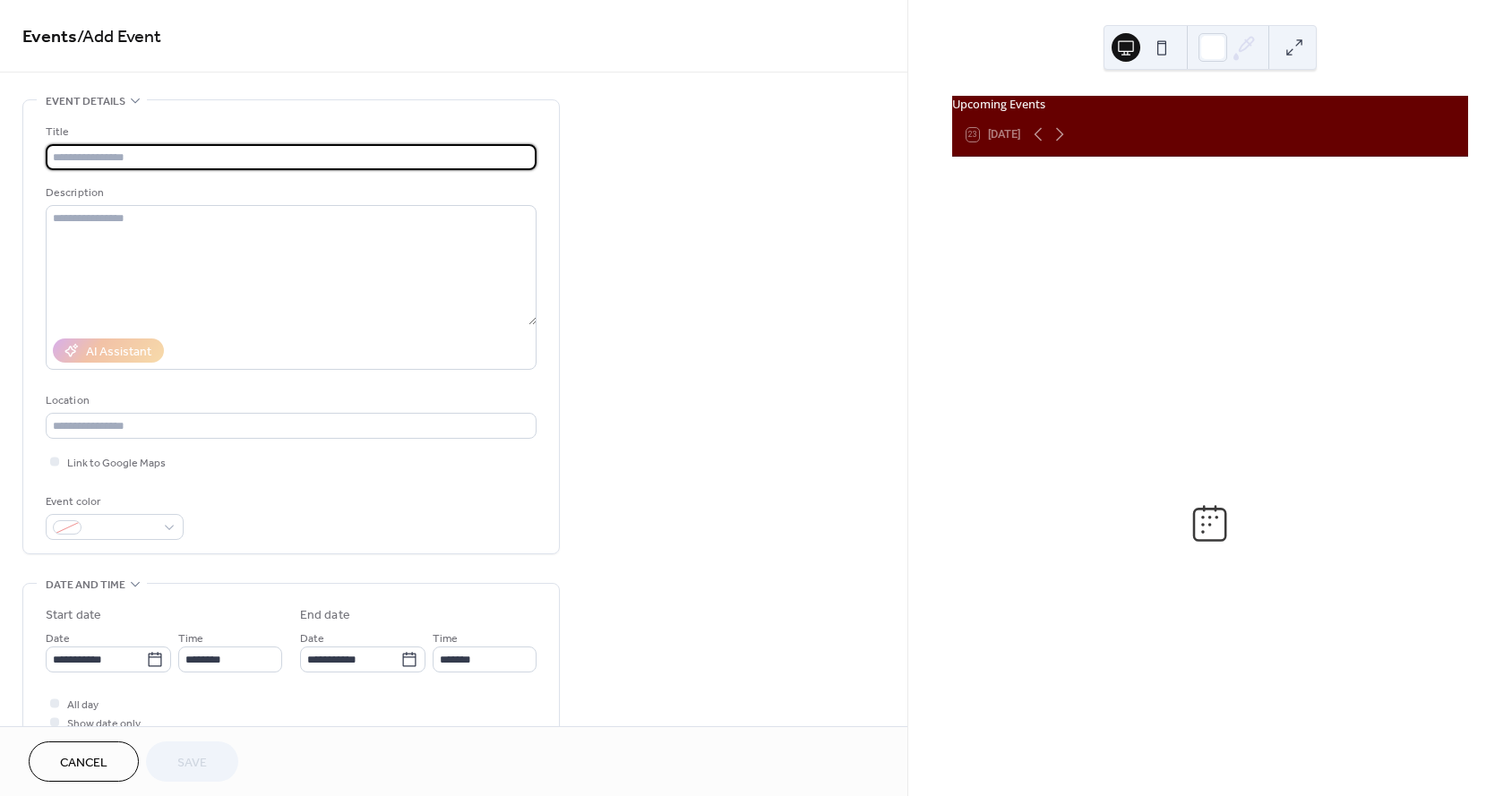 scroll, scrollTop: 0, scrollLeft: 0, axis: both 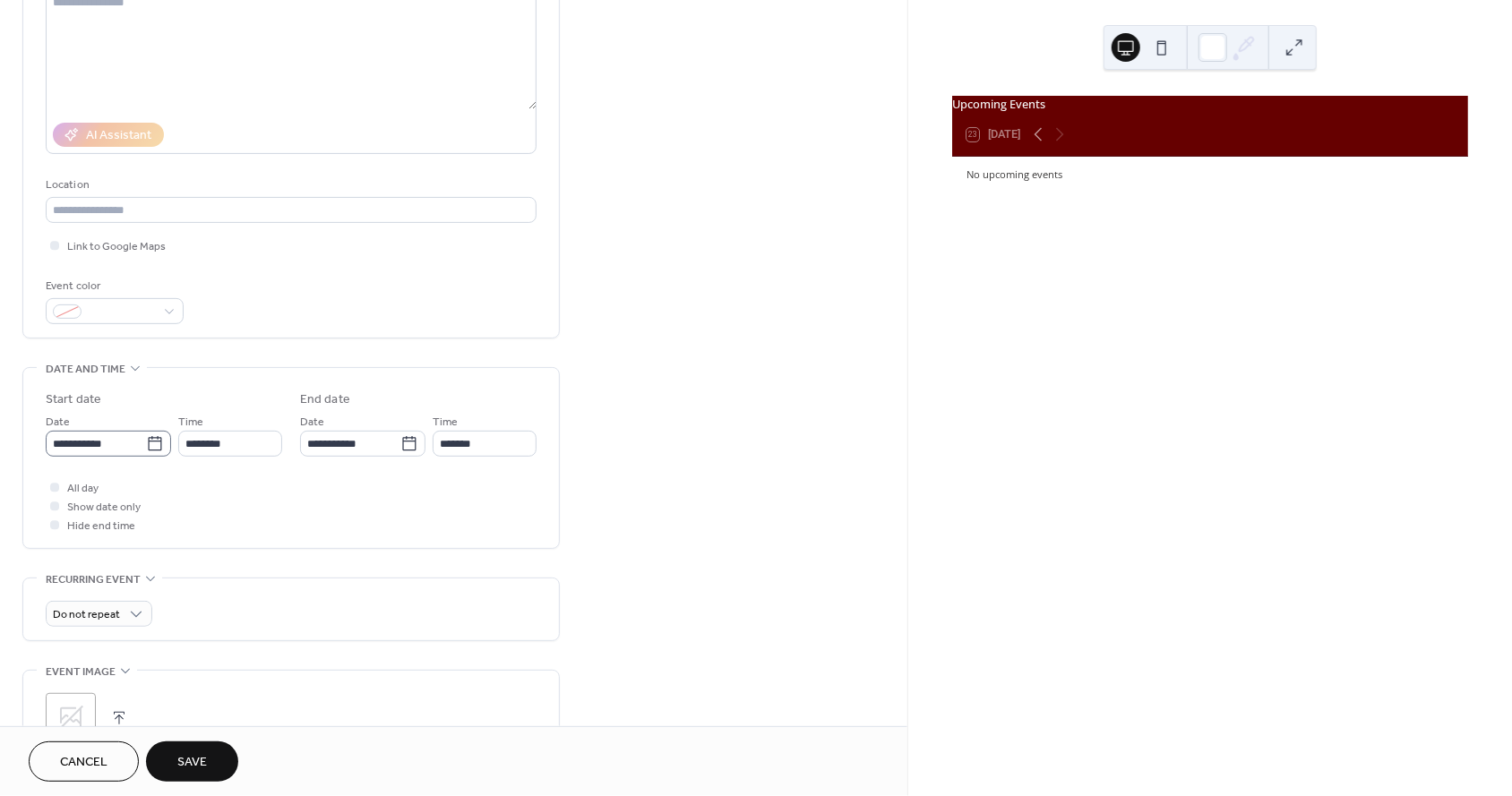 type on "**********" 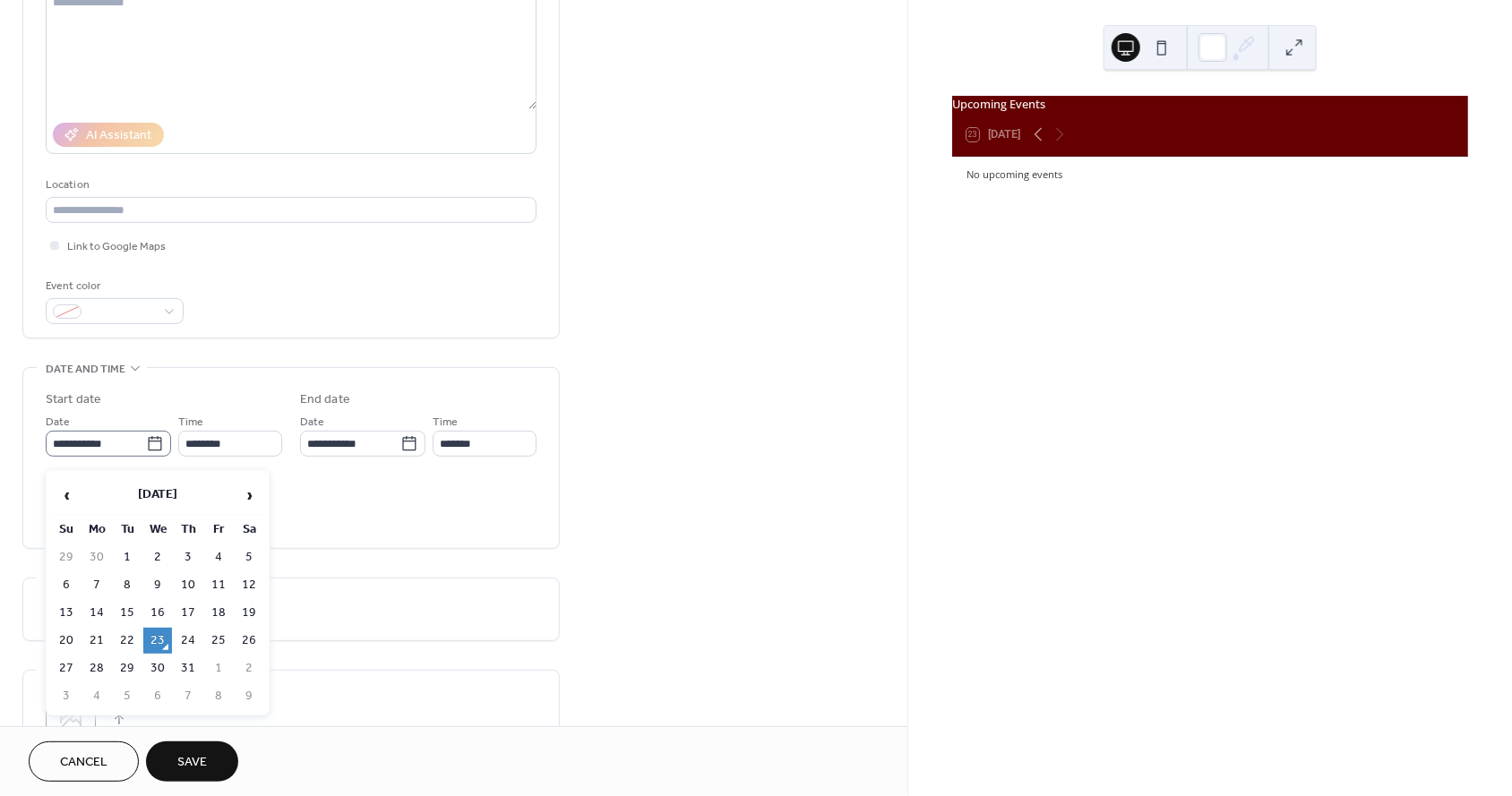 click 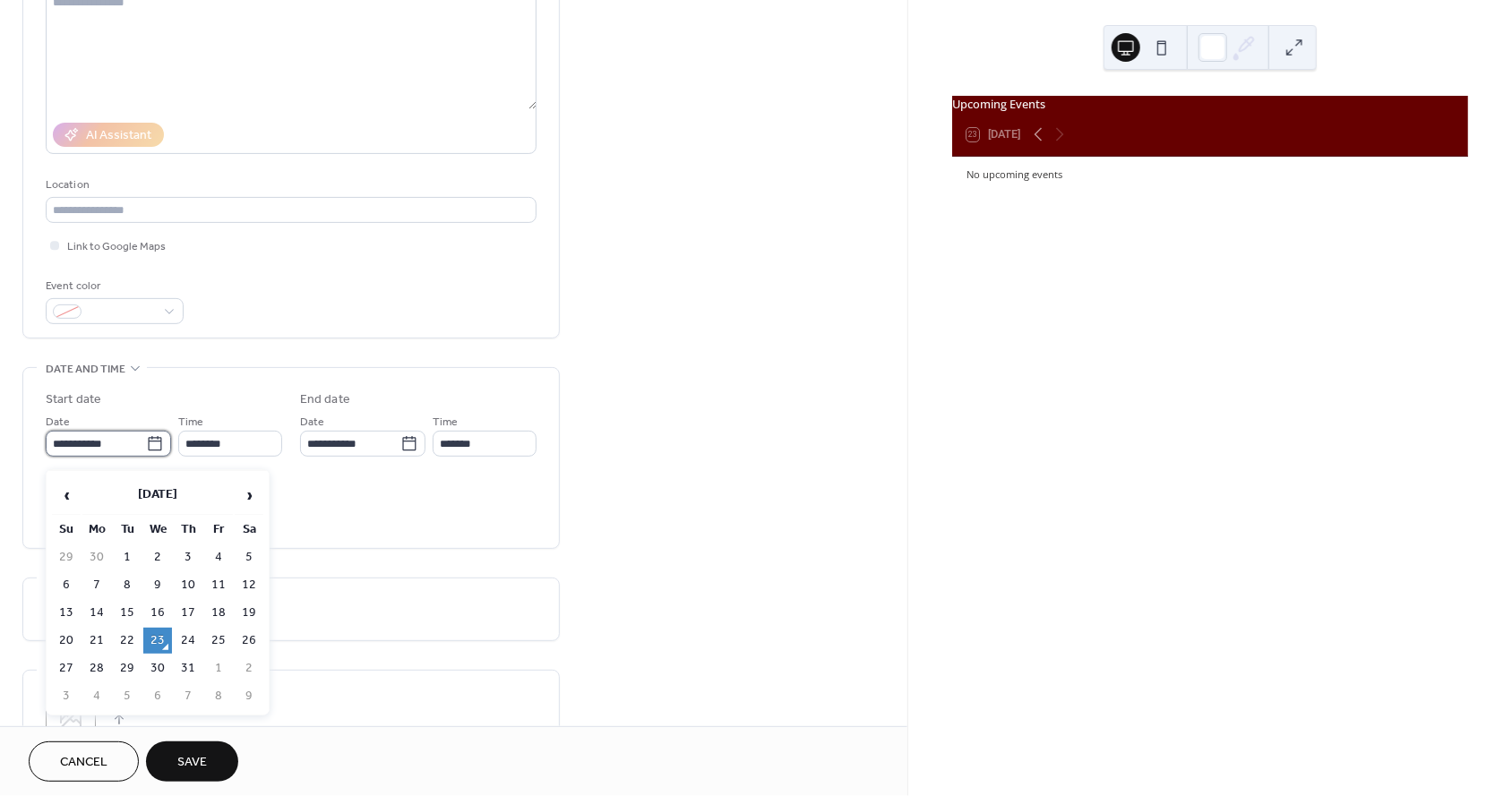 click on "**********" at bounding box center (96, 443) 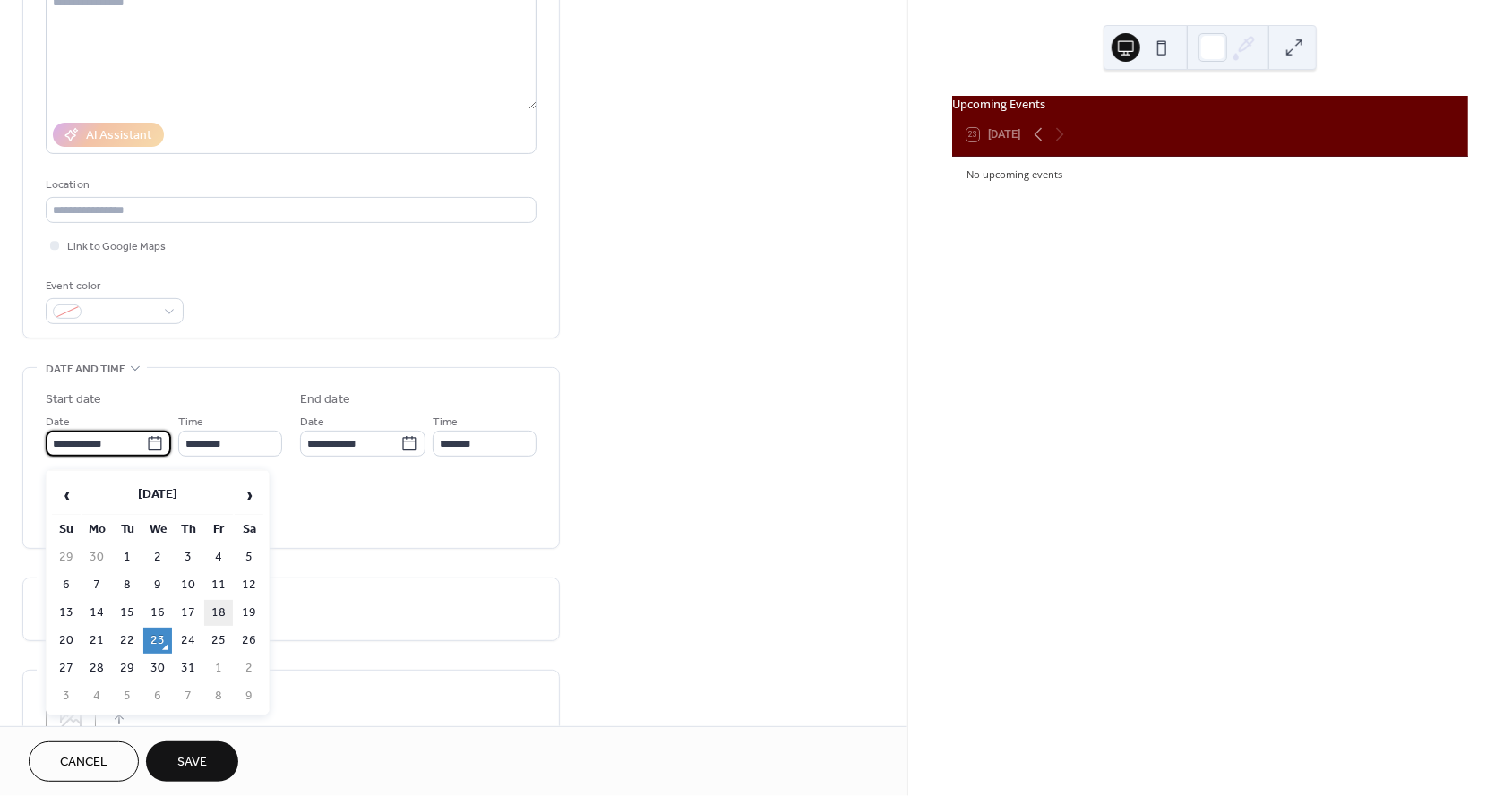 click on "18" at bounding box center [219, 612] 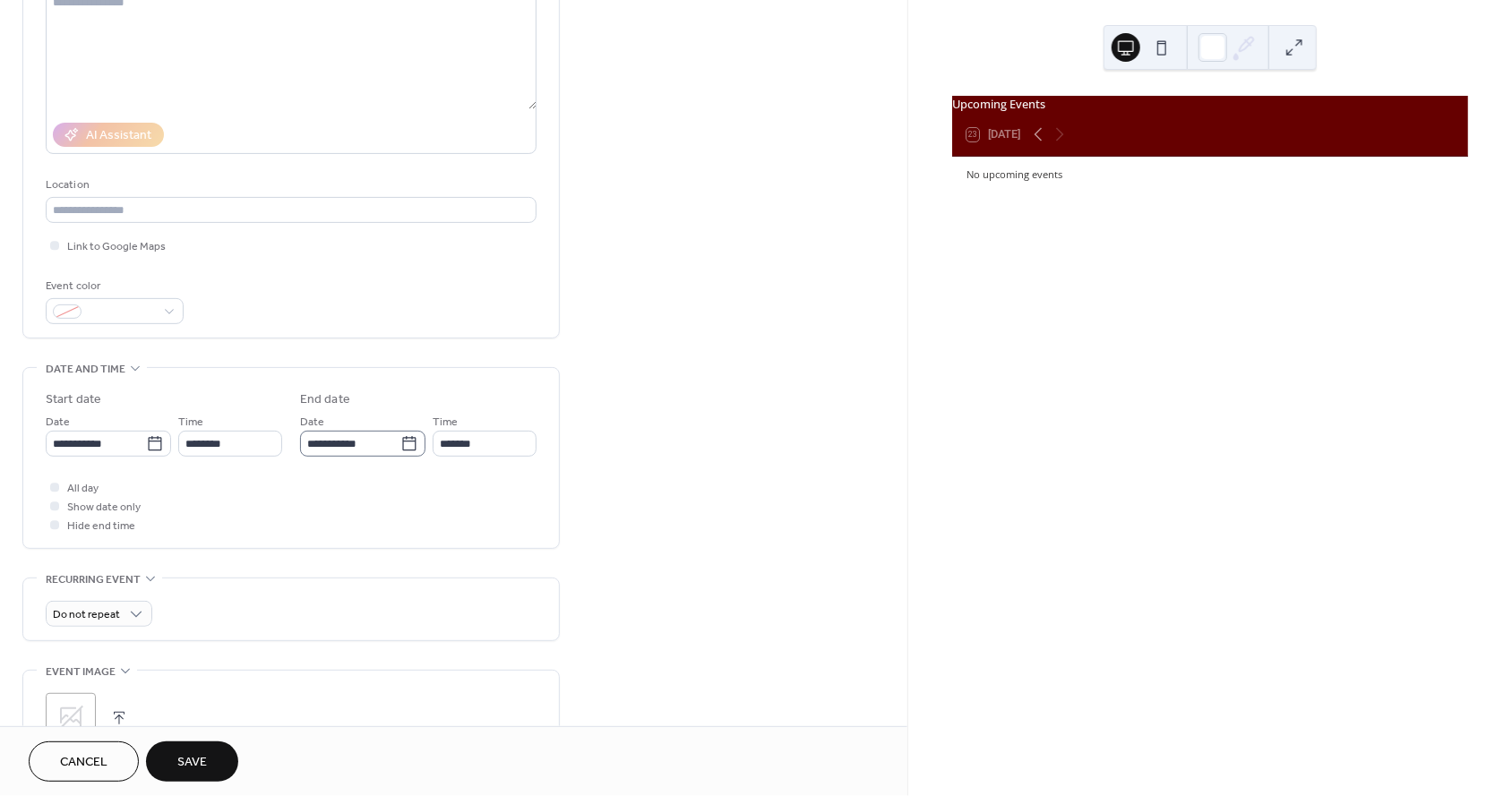 click 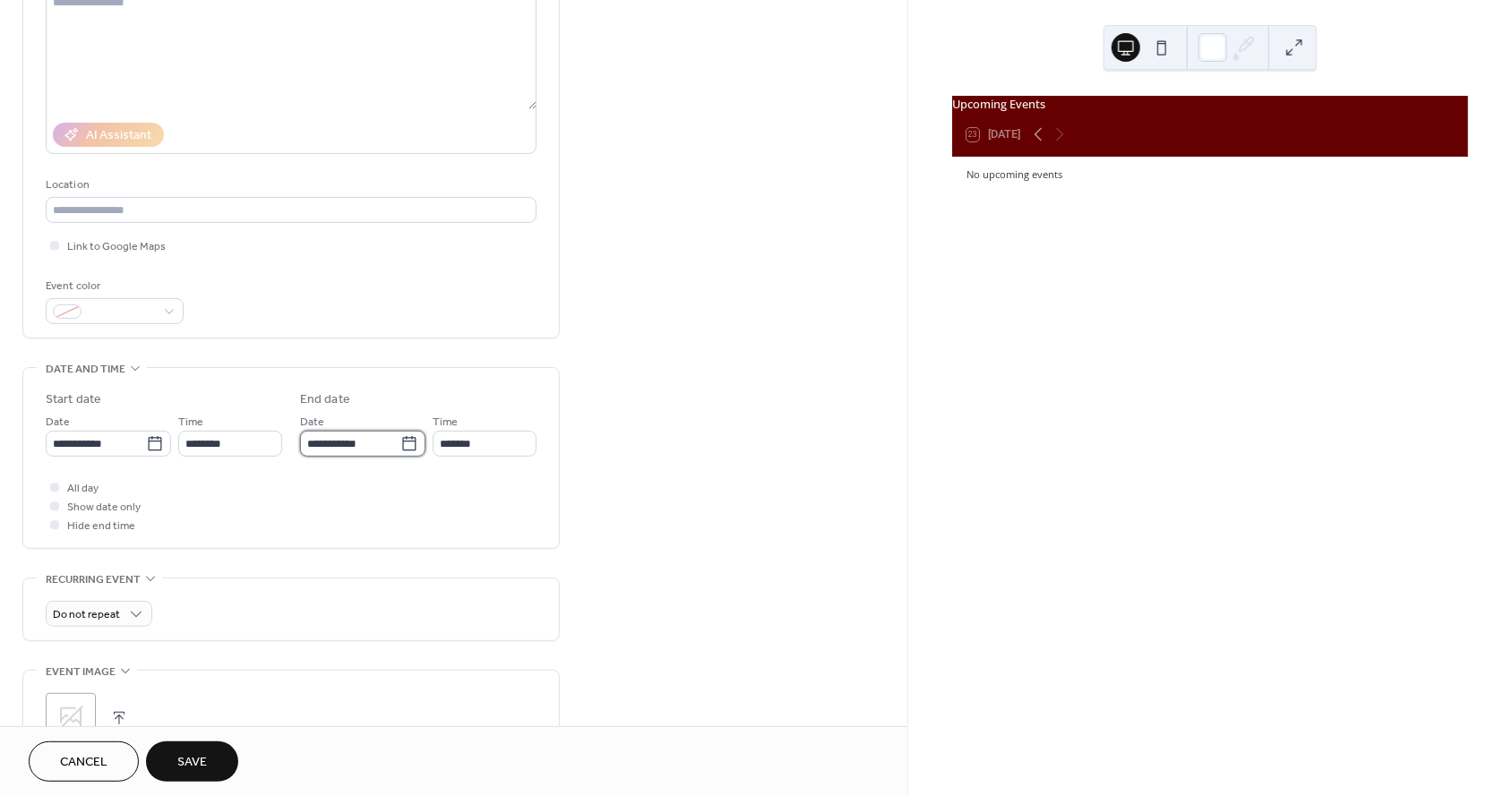 click on "**********" at bounding box center (350, 443) 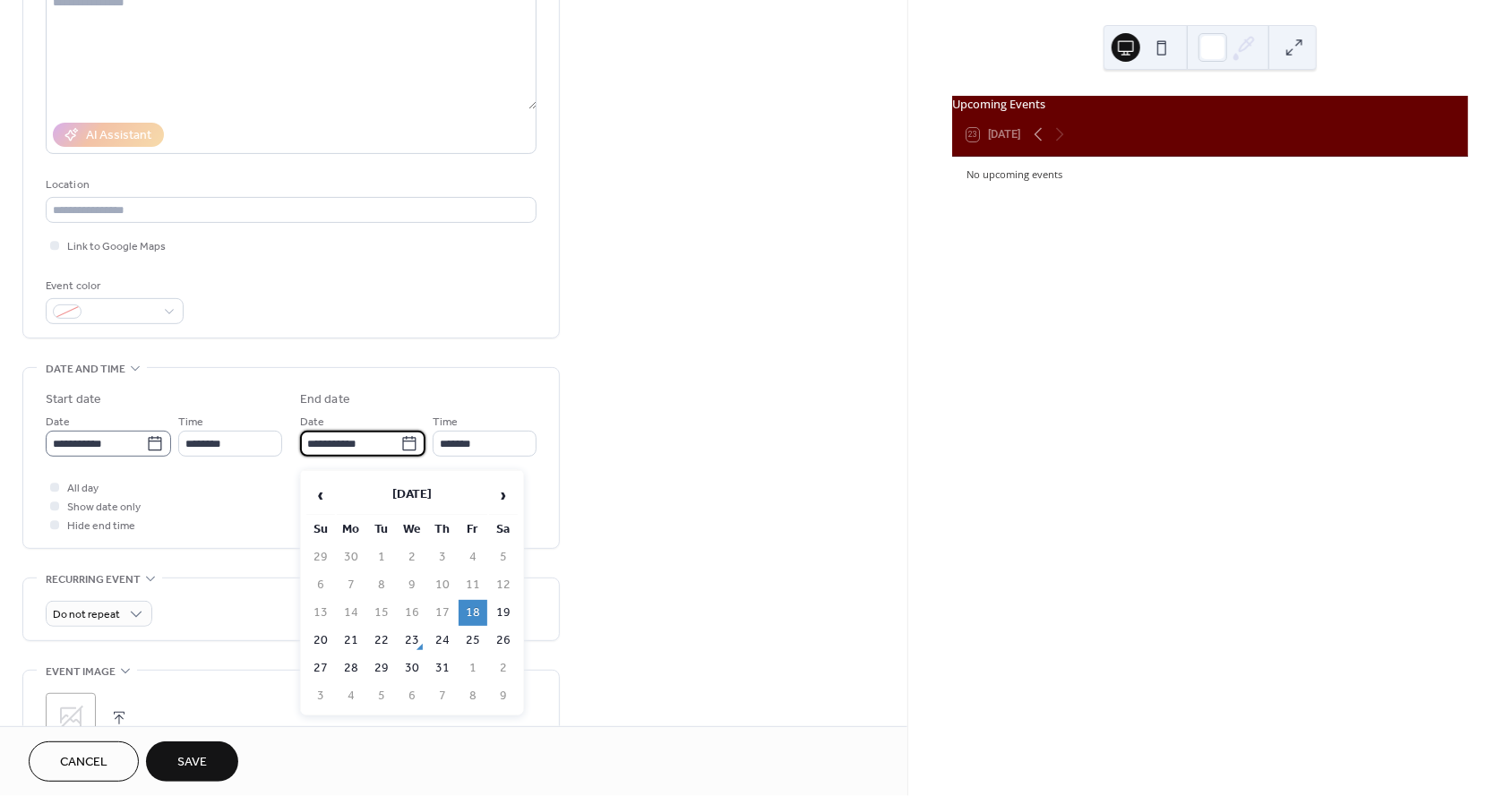 click 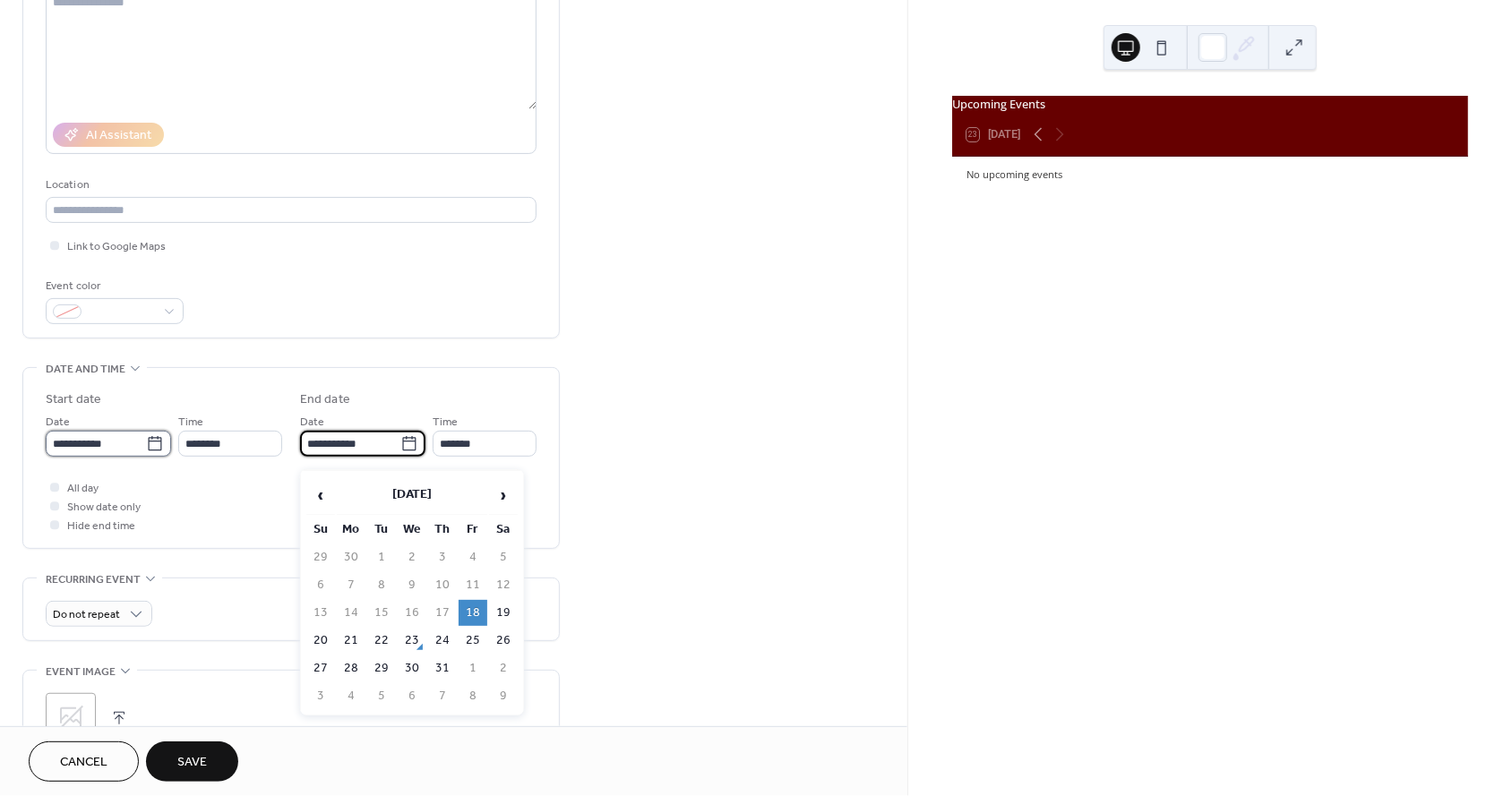 click on "**********" at bounding box center (96, 443) 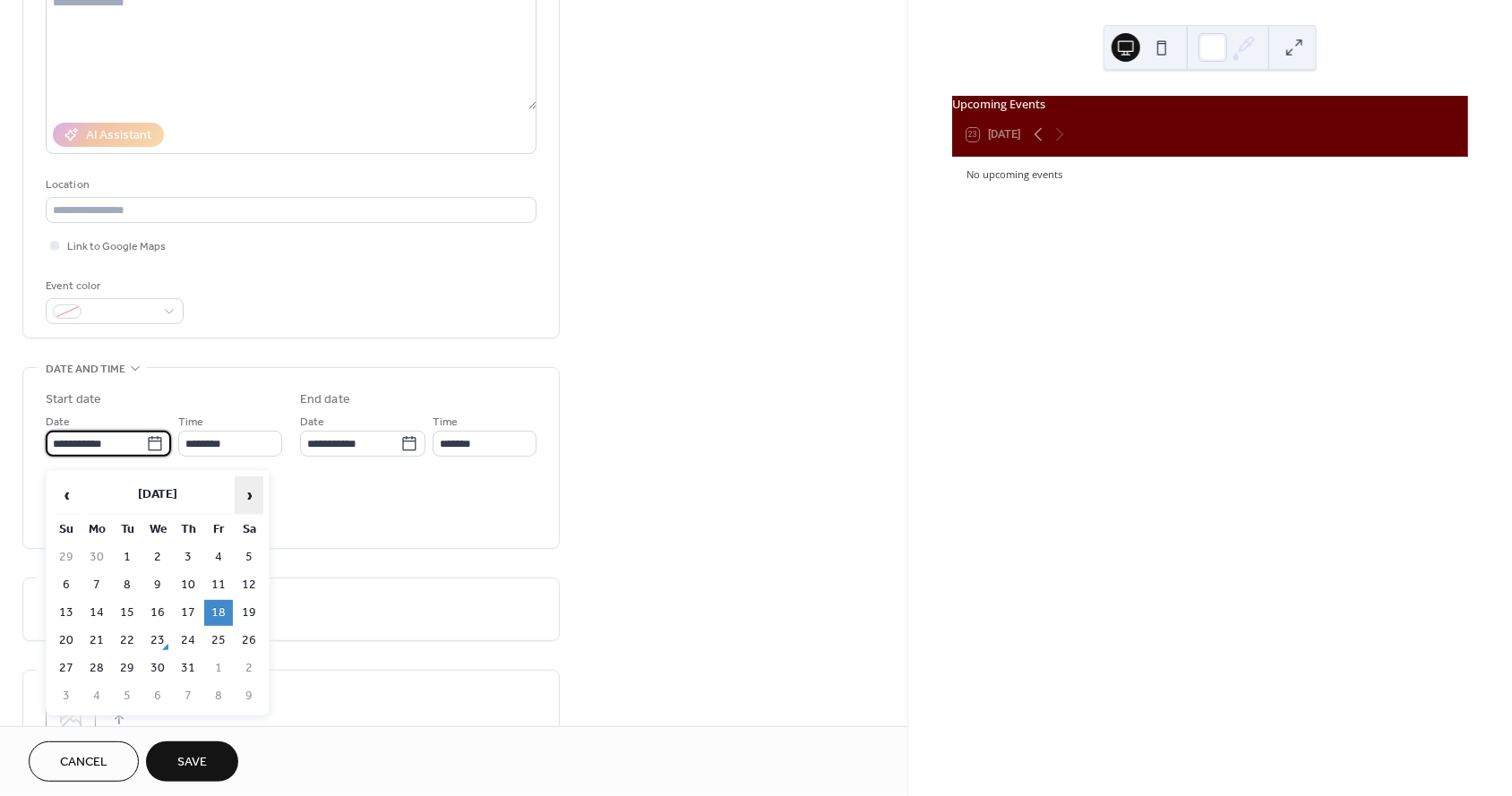 click on "›" at bounding box center (249, 495) 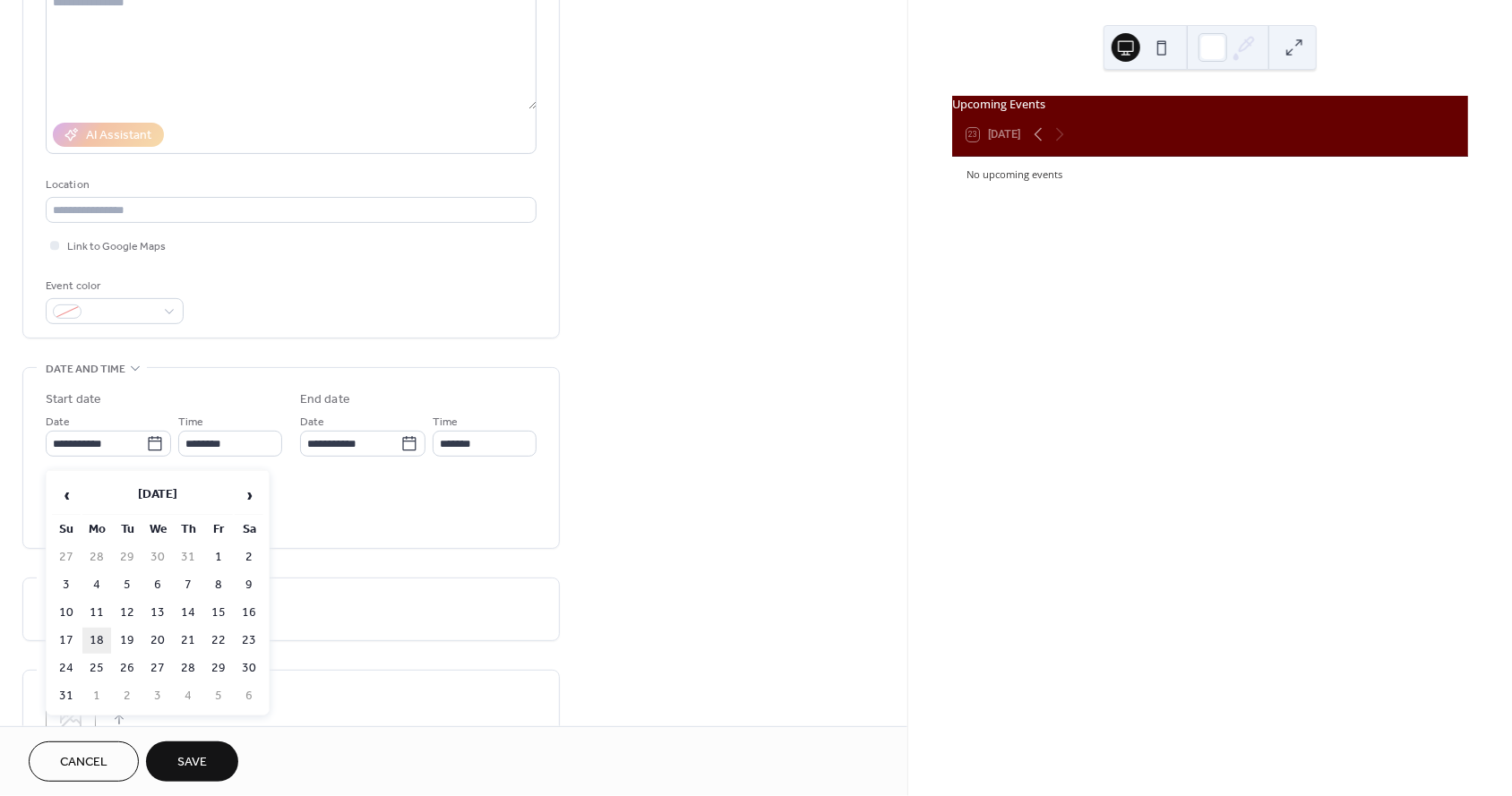 click on "18" at bounding box center [97, 640] 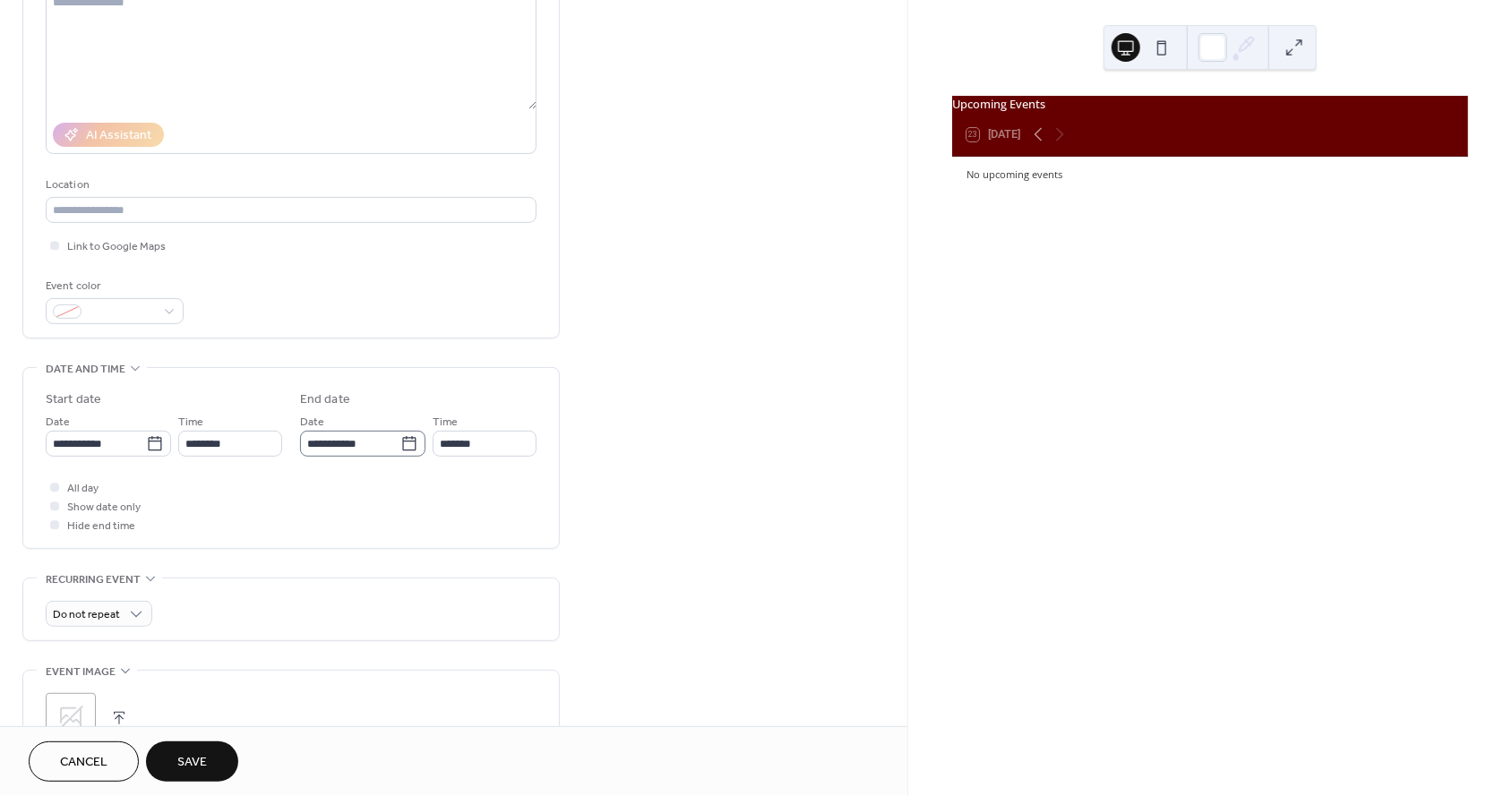 click 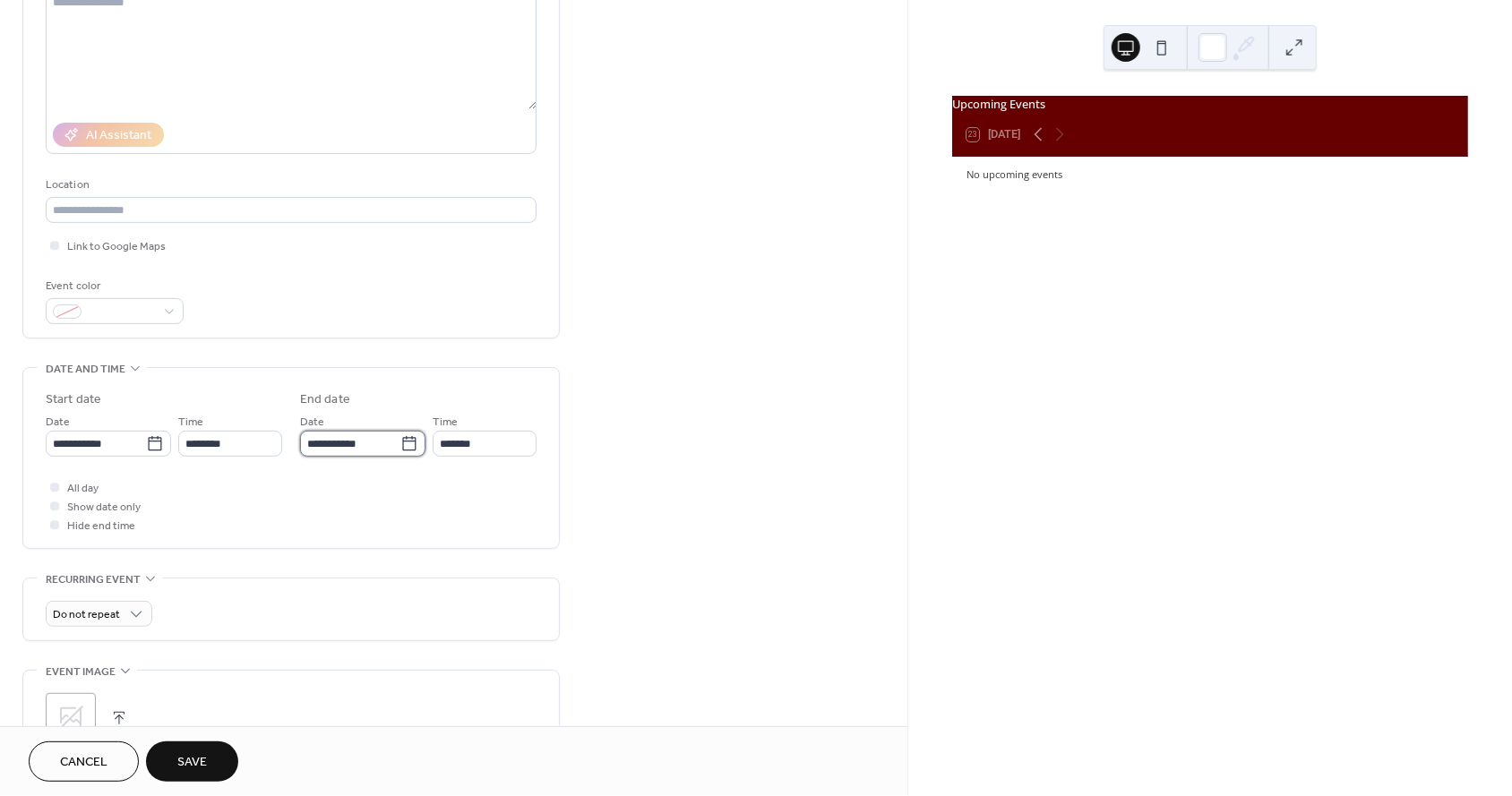 click on "**********" at bounding box center (350, 443) 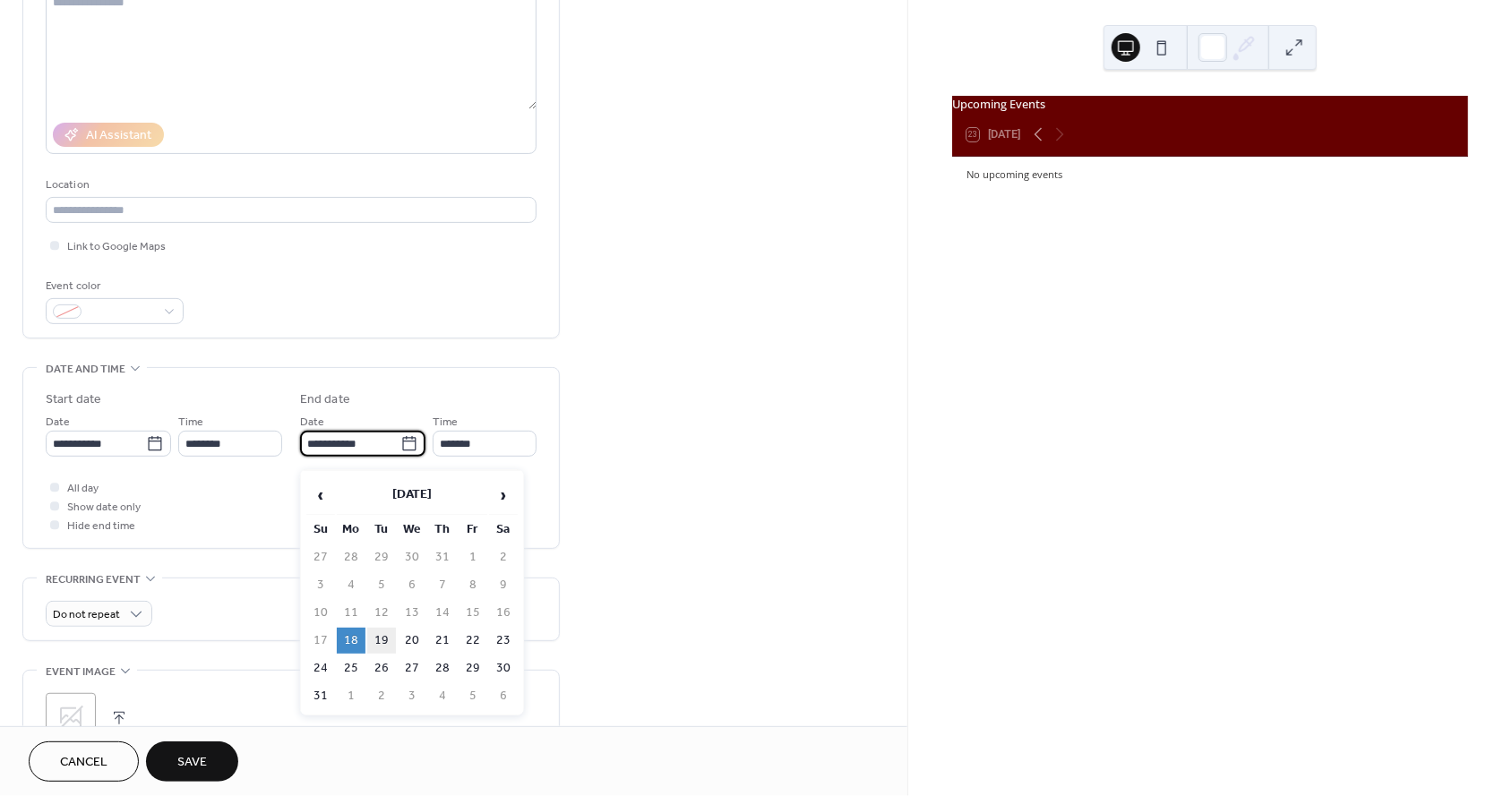 click on "19" at bounding box center (382, 640) 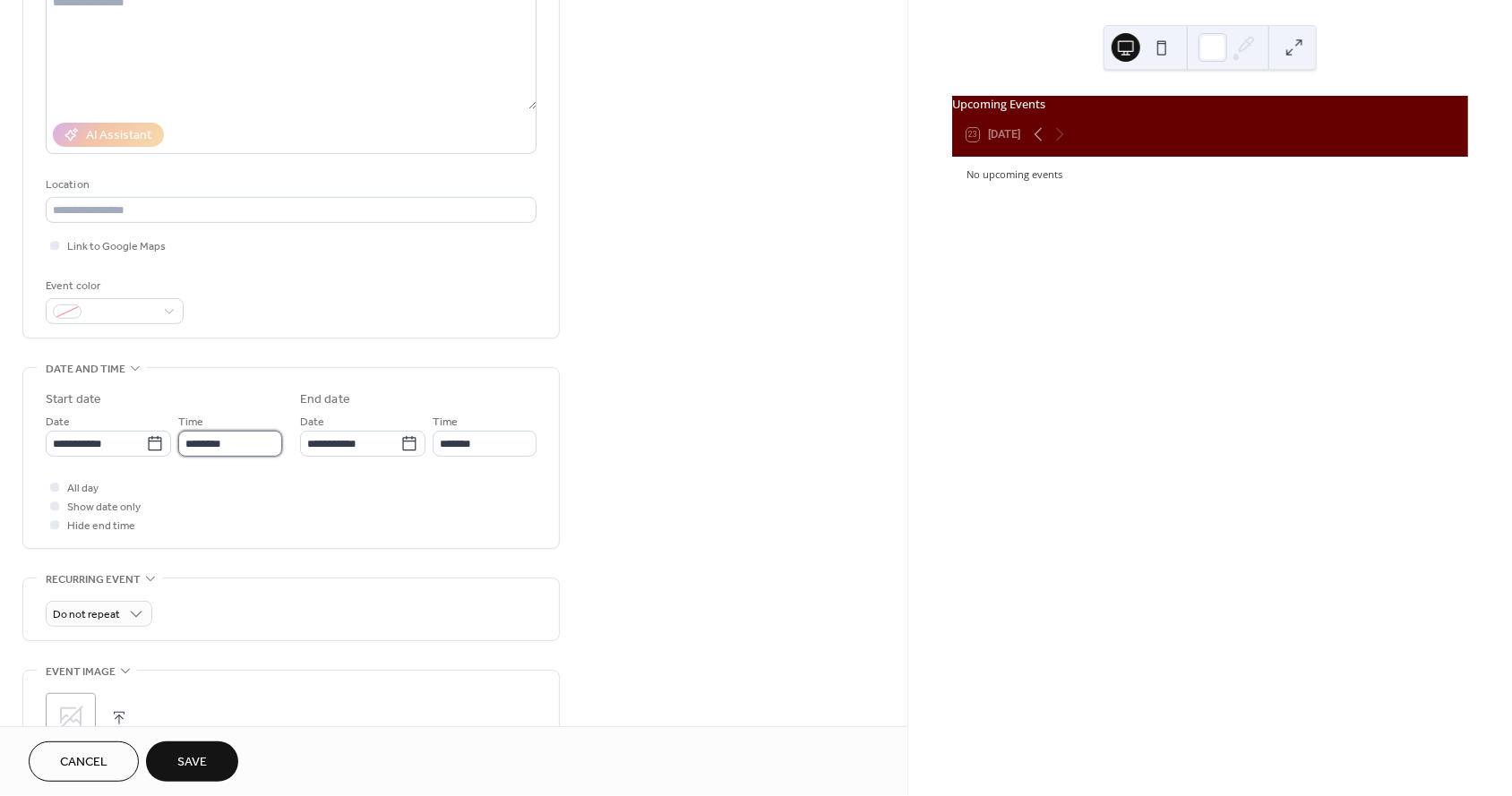 click on "********" at bounding box center [230, 443] 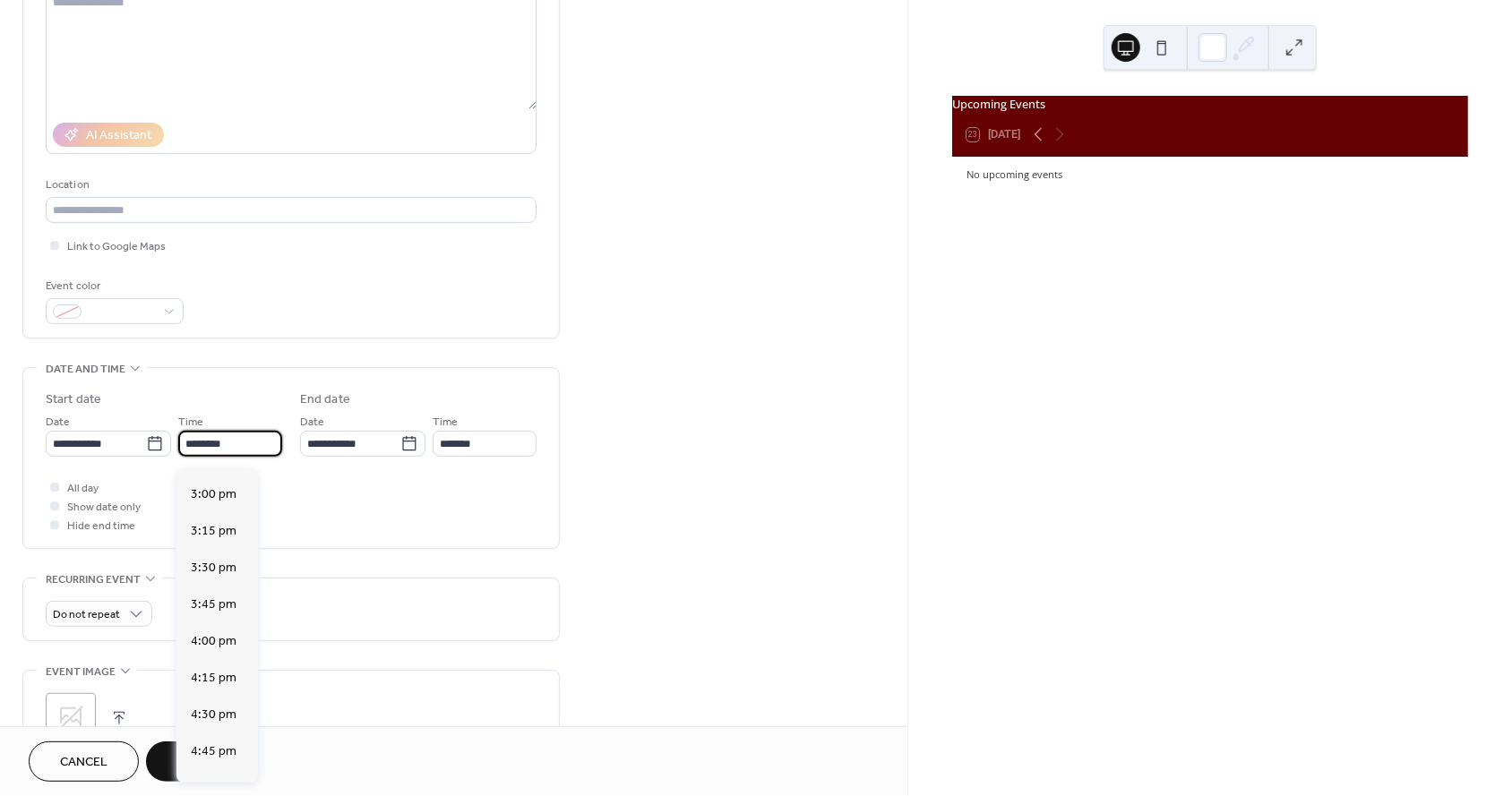 scroll, scrollTop: 2268, scrollLeft: 0, axis: vertical 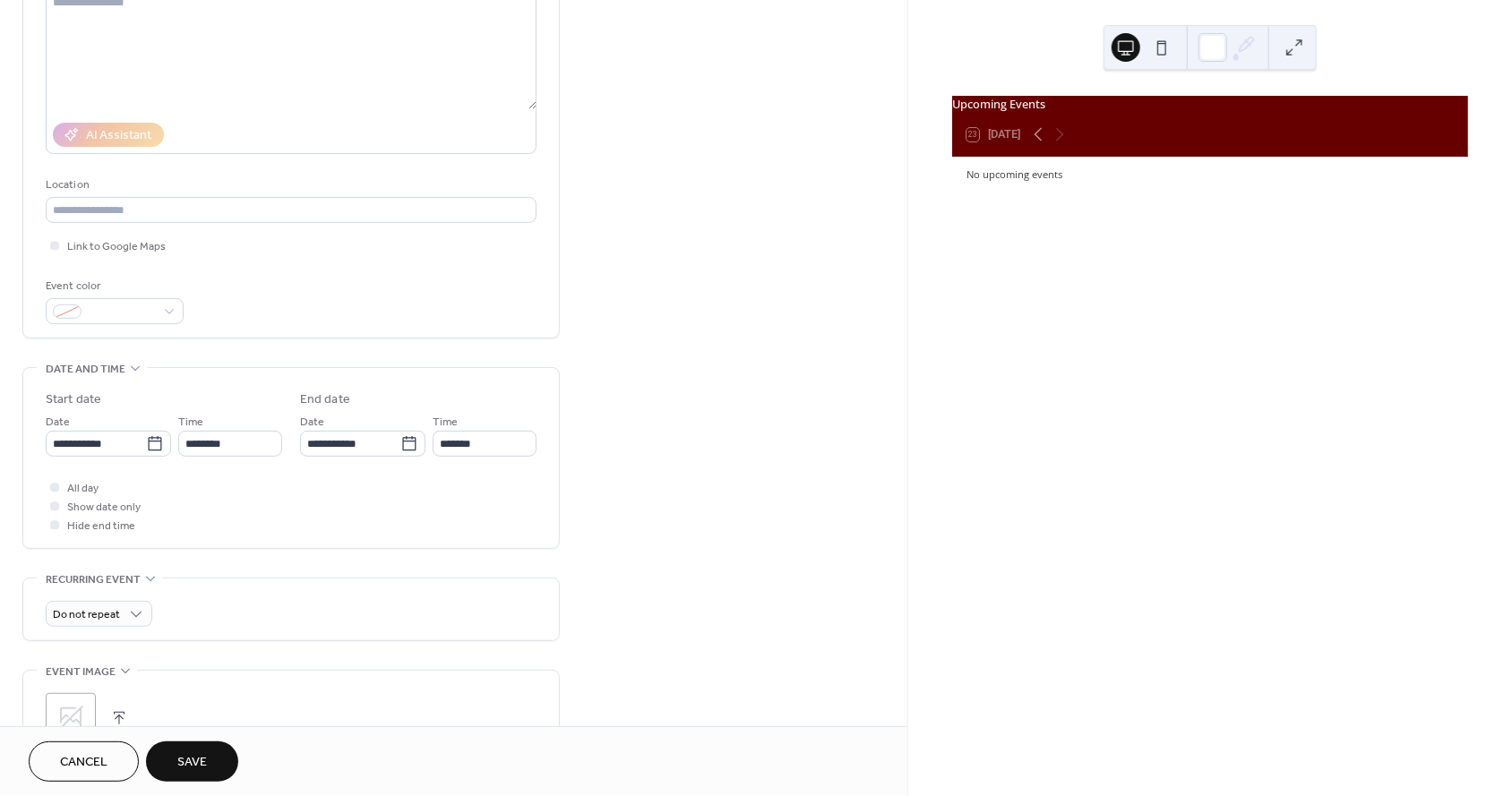 click on "All day Show date only Hide end time" at bounding box center (291, 506) 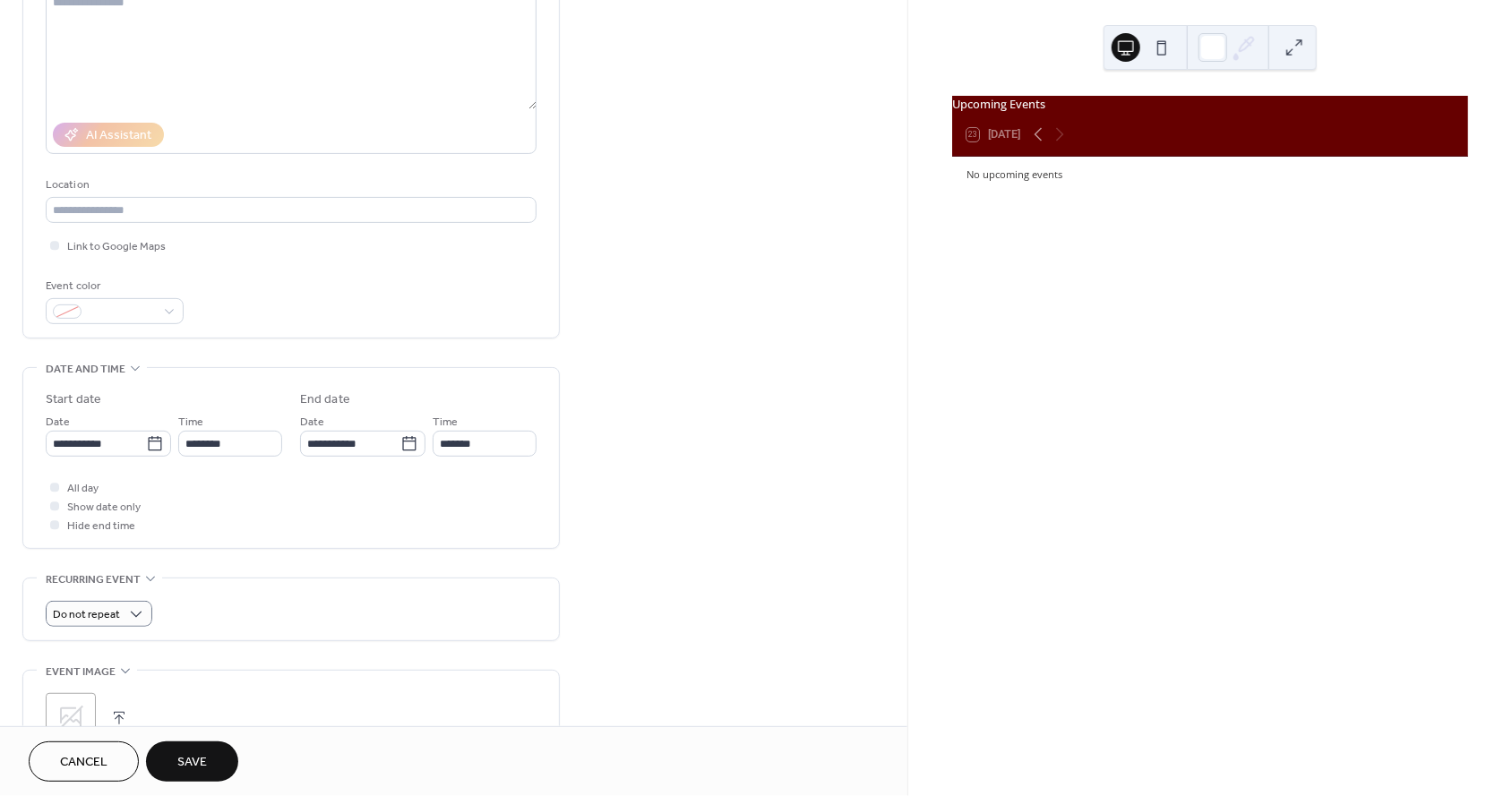 scroll, scrollTop: 378, scrollLeft: 0, axis: vertical 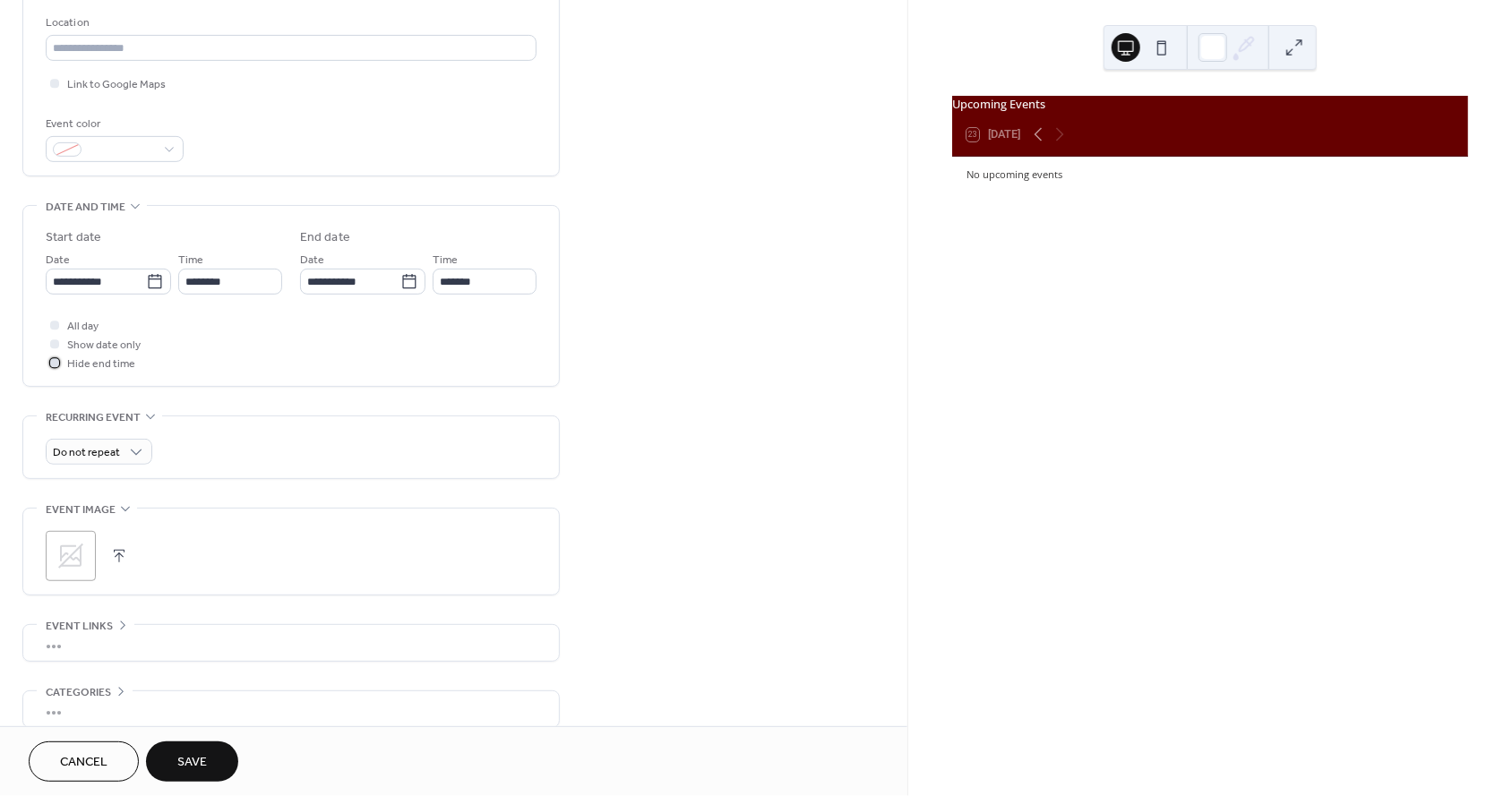 click at bounding box center [55, 363] 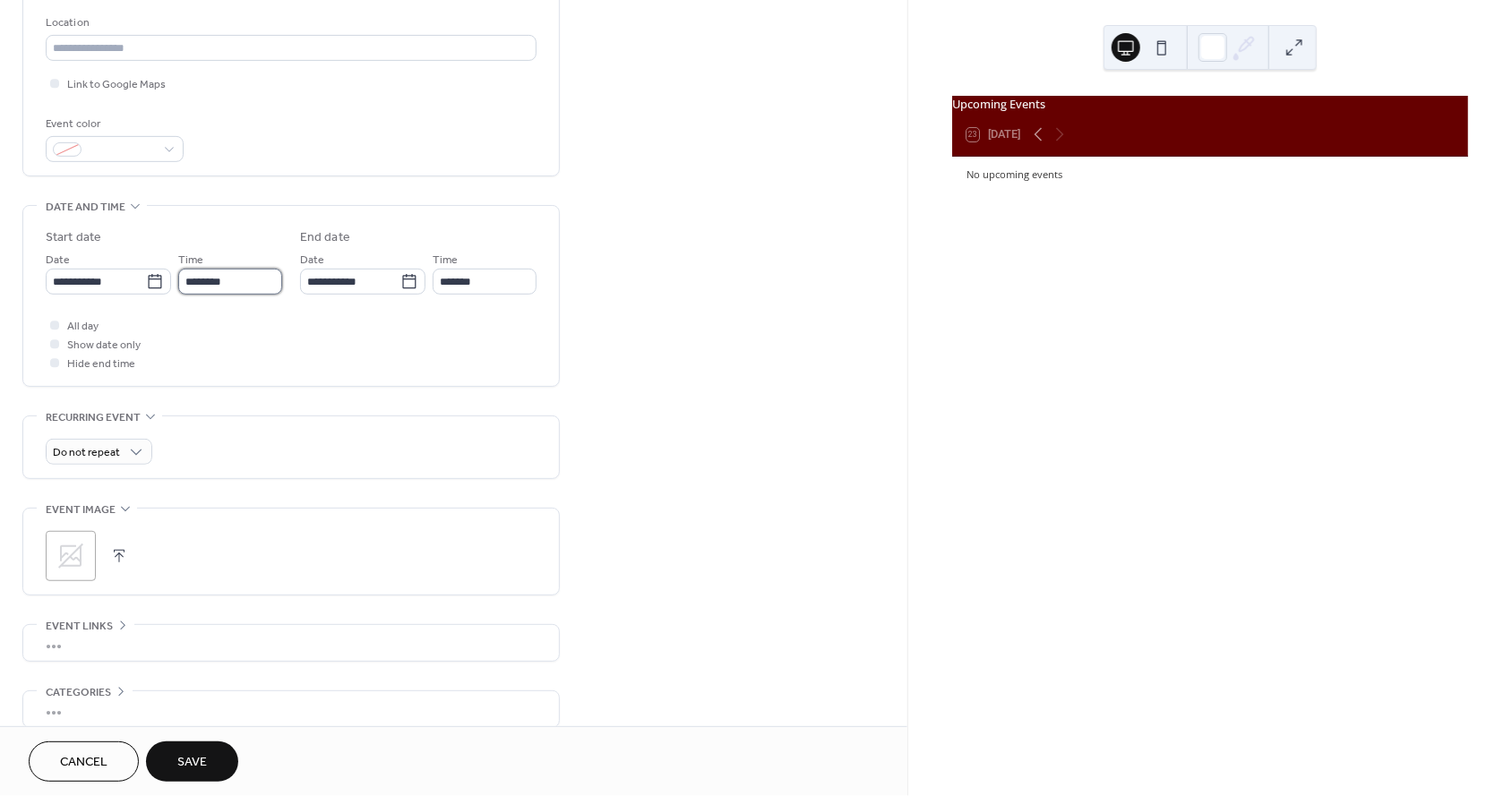 click on "********" at bounding box center (230, 281) 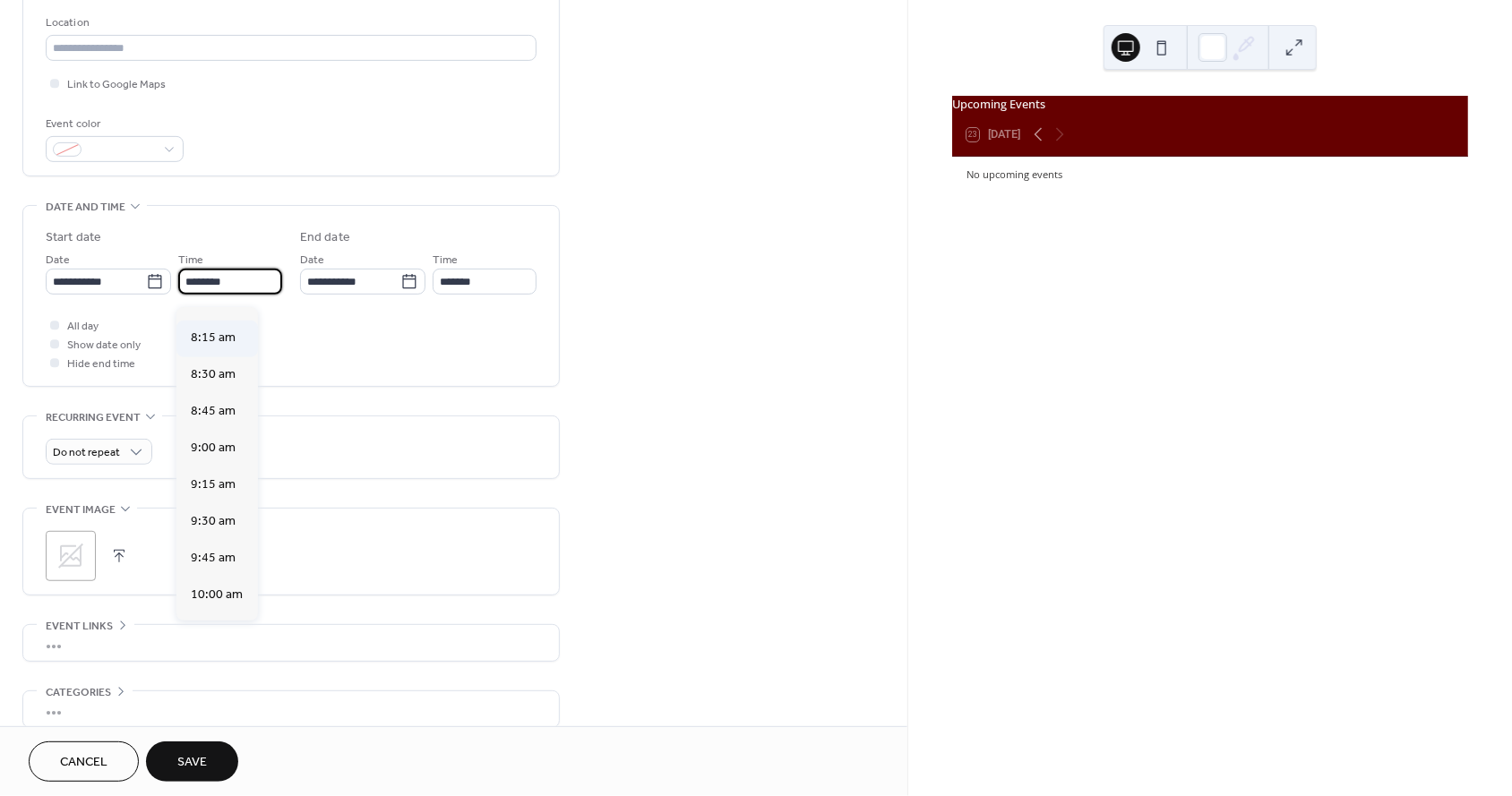 scroll, scrollTop: 1170, scrollLeft: 0, axis: vertical 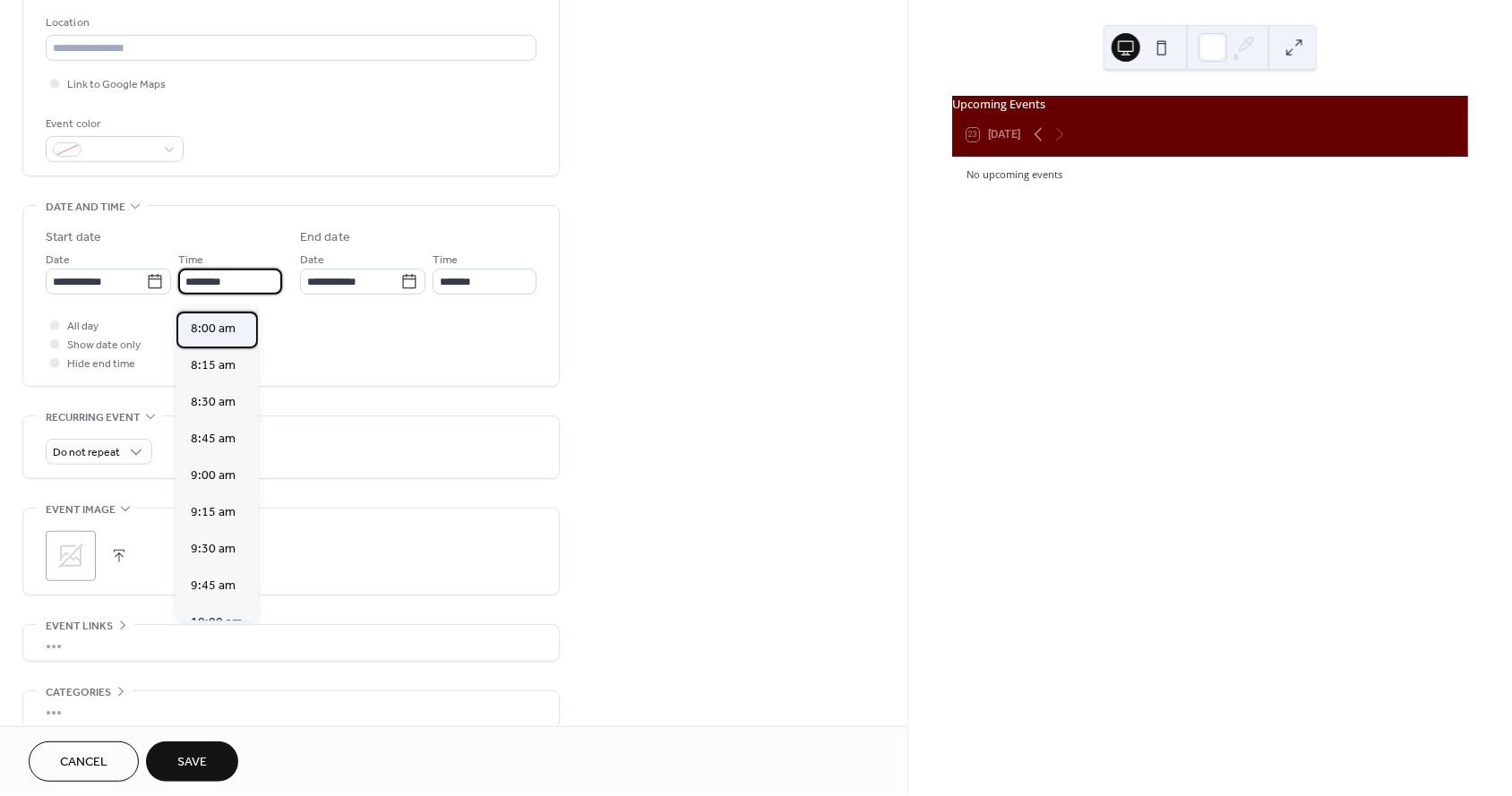 click on "8:00 am" at bounding box center [213, 329] 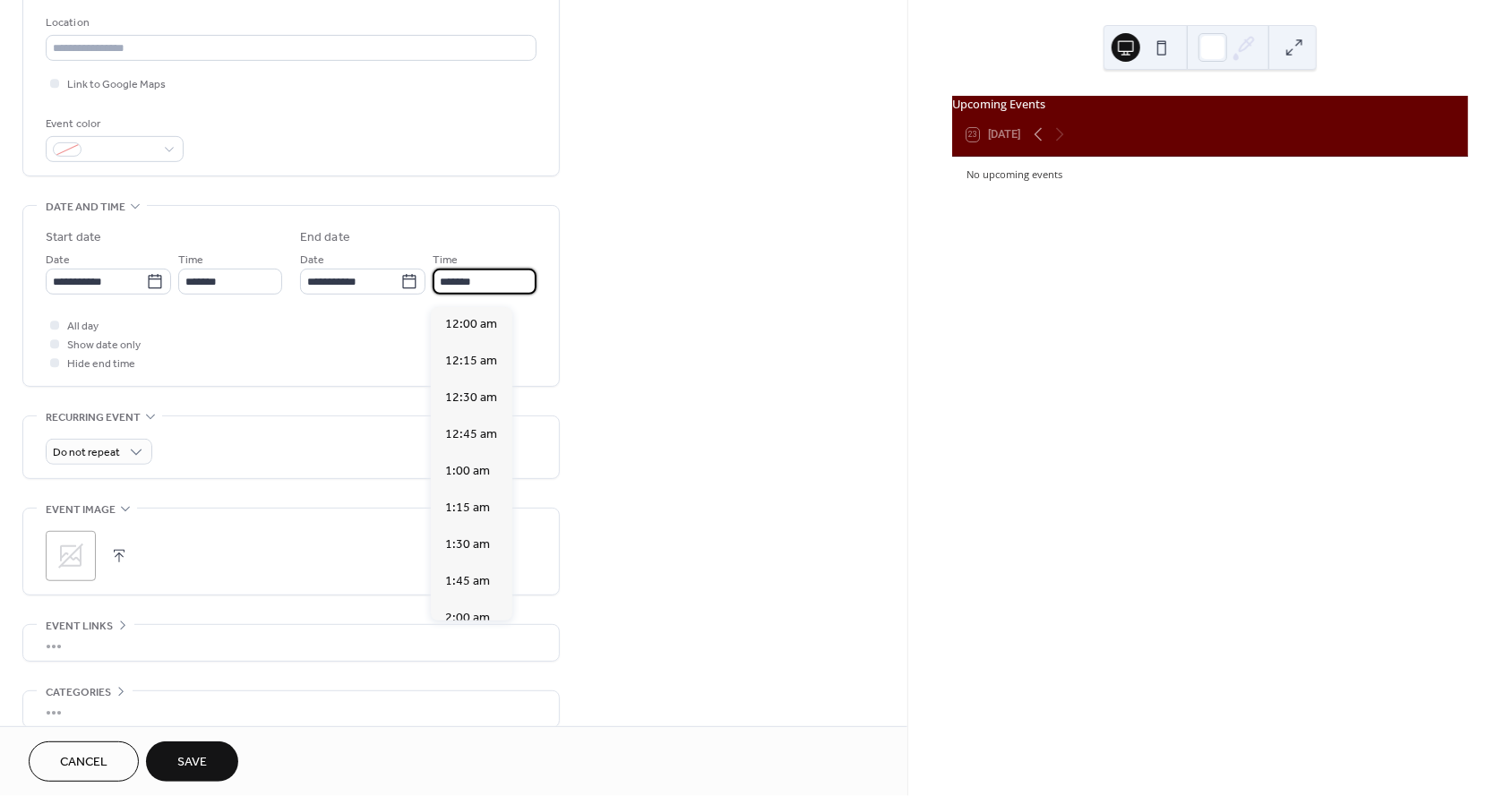 click on "*******" at bounding box center (485, 281) 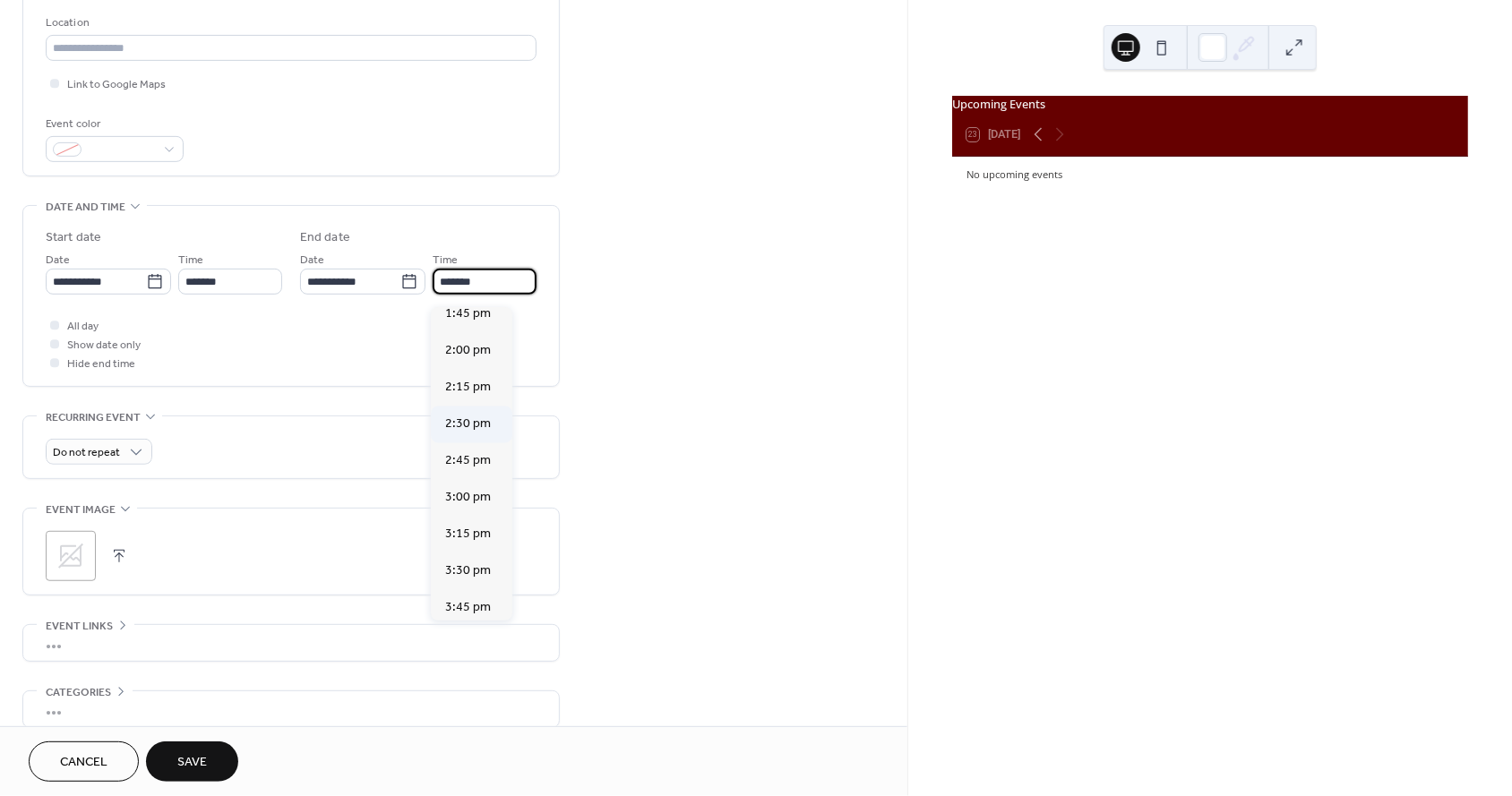 scroll, scrollTop: 2159, scrollLeft: 0, axis: vertical 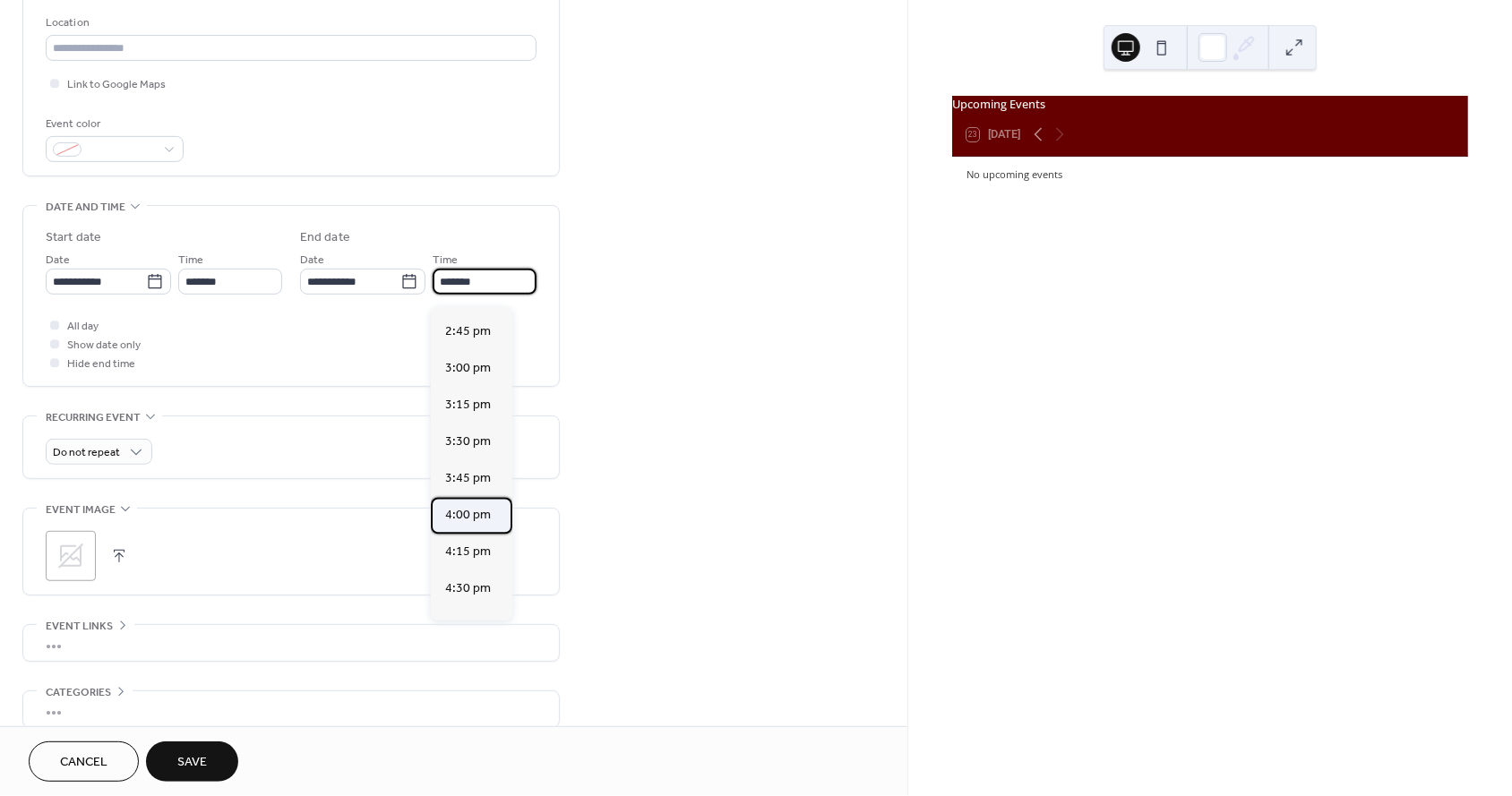 click on "4:00 pm" at bounding box center (468, 515) 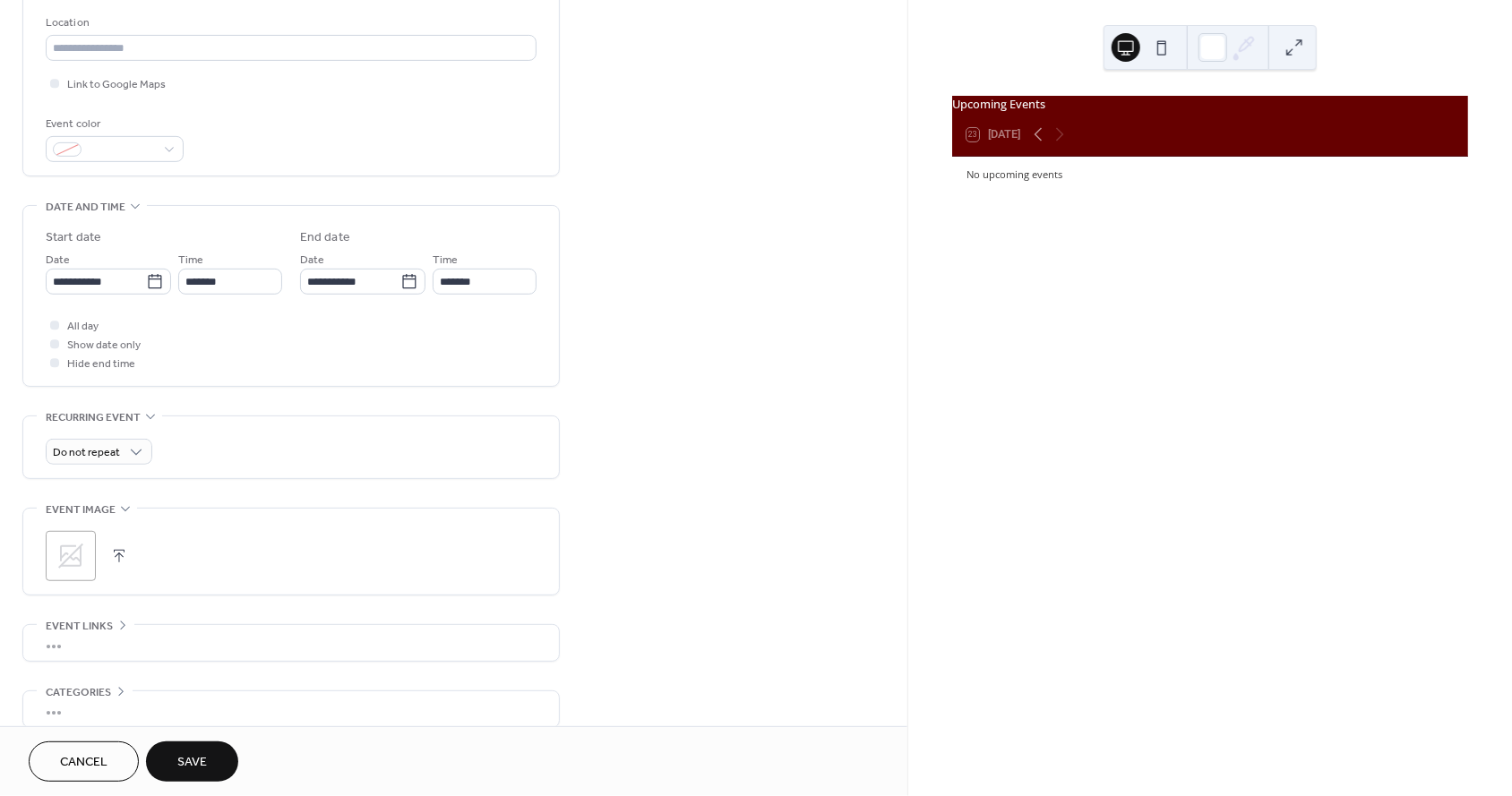 click on "Save" at bounding box center [192, 763] 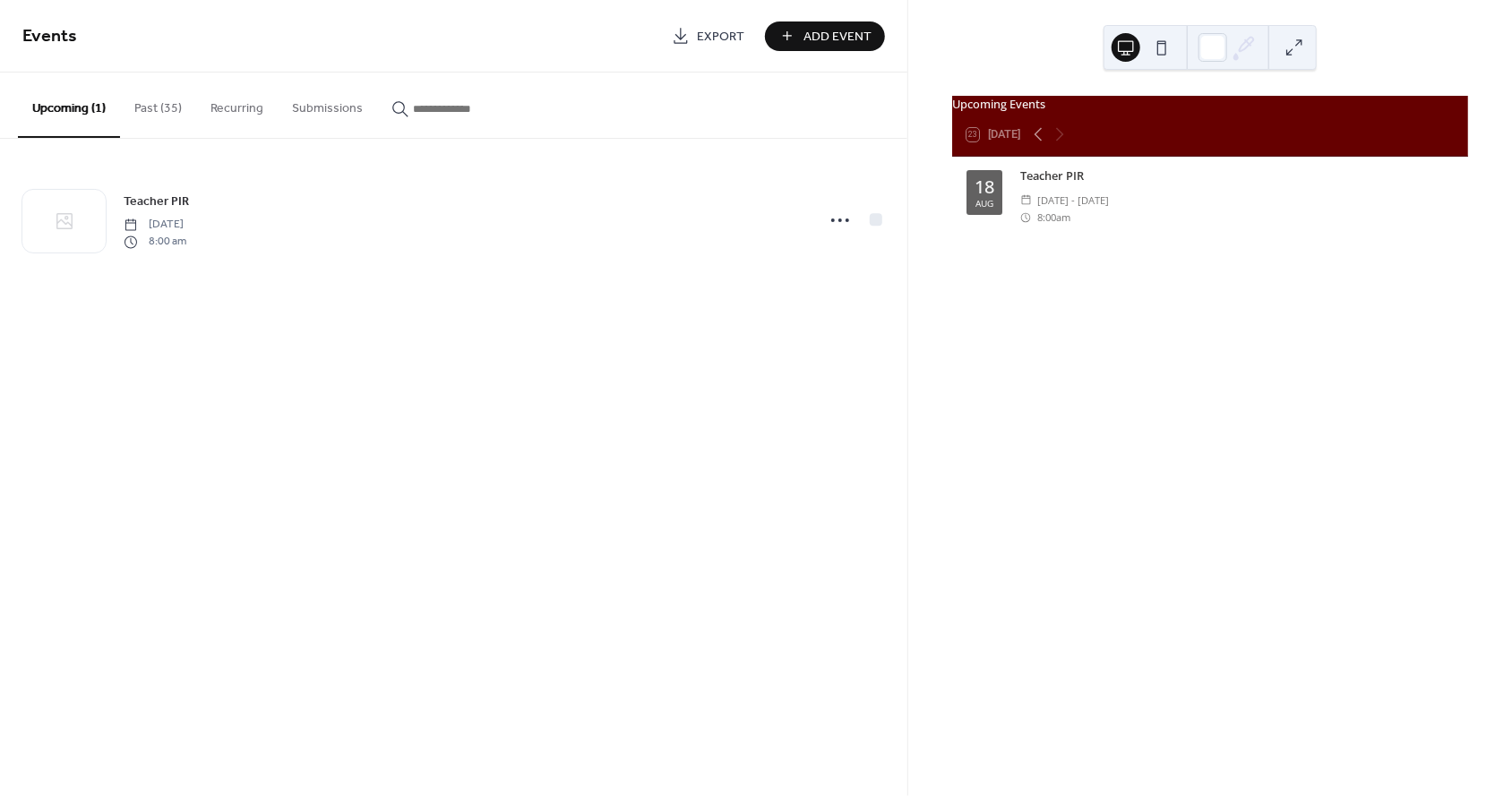 click on "Add Event" at bounding box center [838, 37] 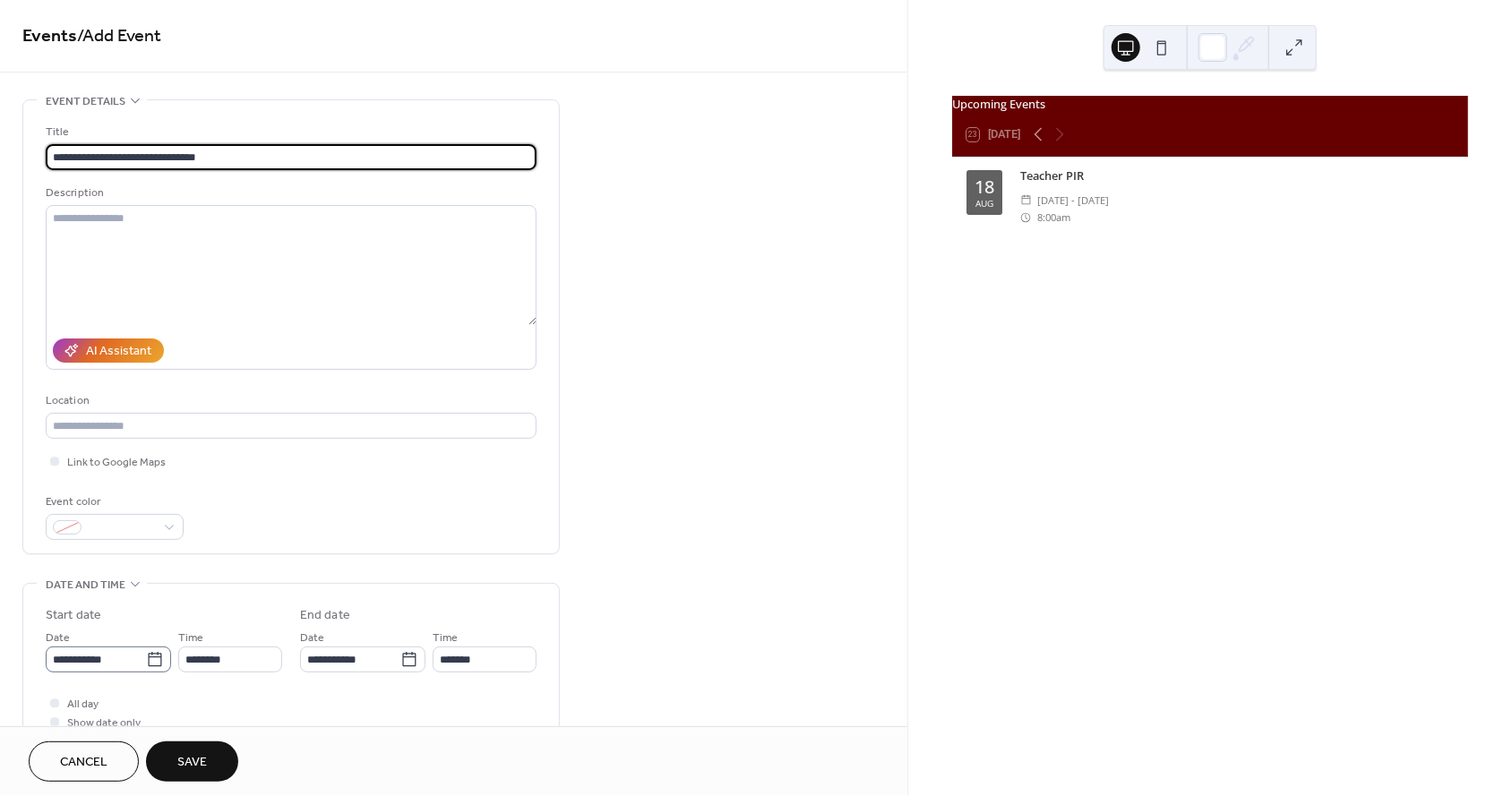 type on "**********" 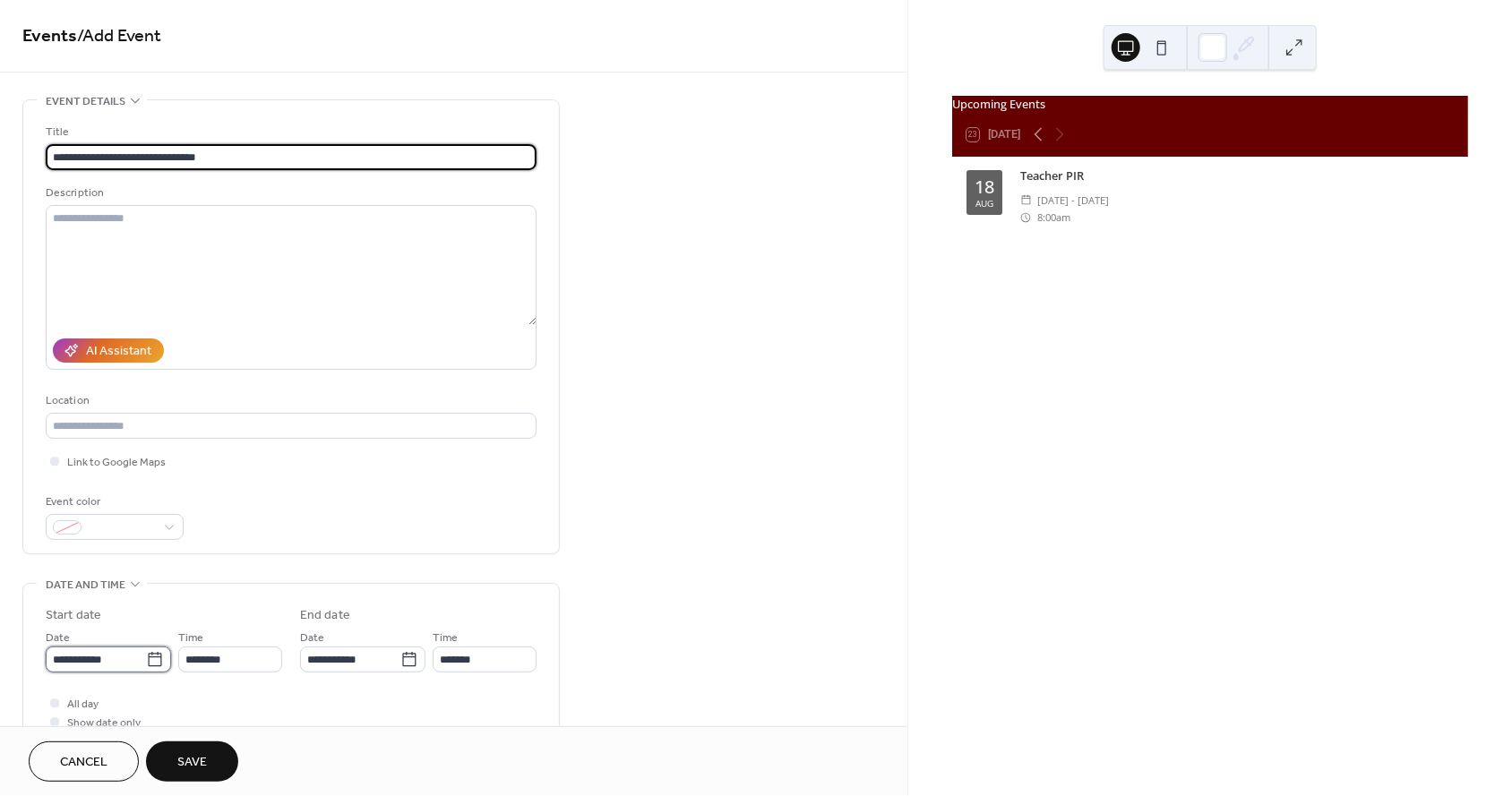 click on "**********" at bounding box center (96, 659) 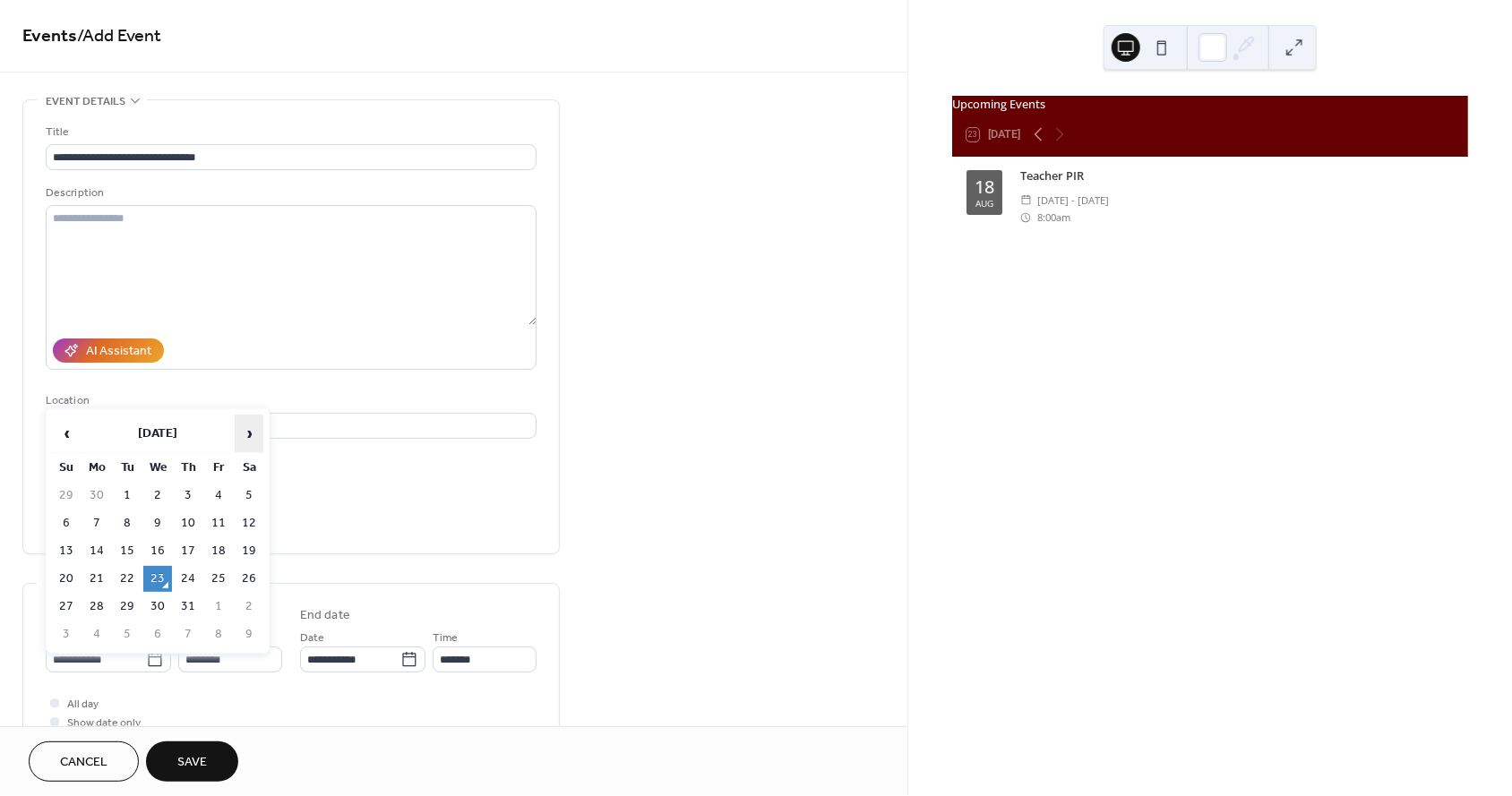 click on "›" at bounding box center (249, 433) 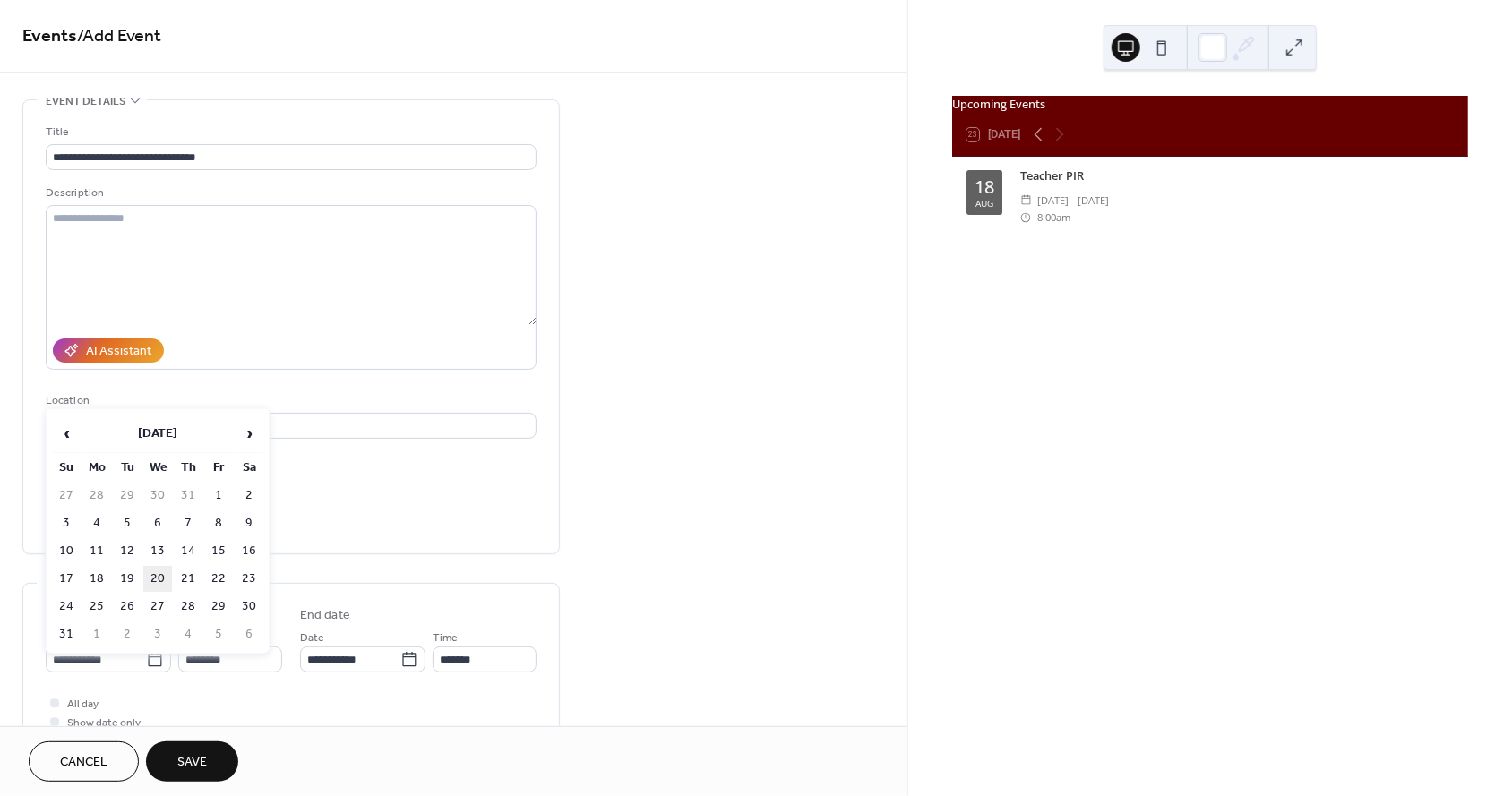 click on "20" at bounding box center [158, 578] 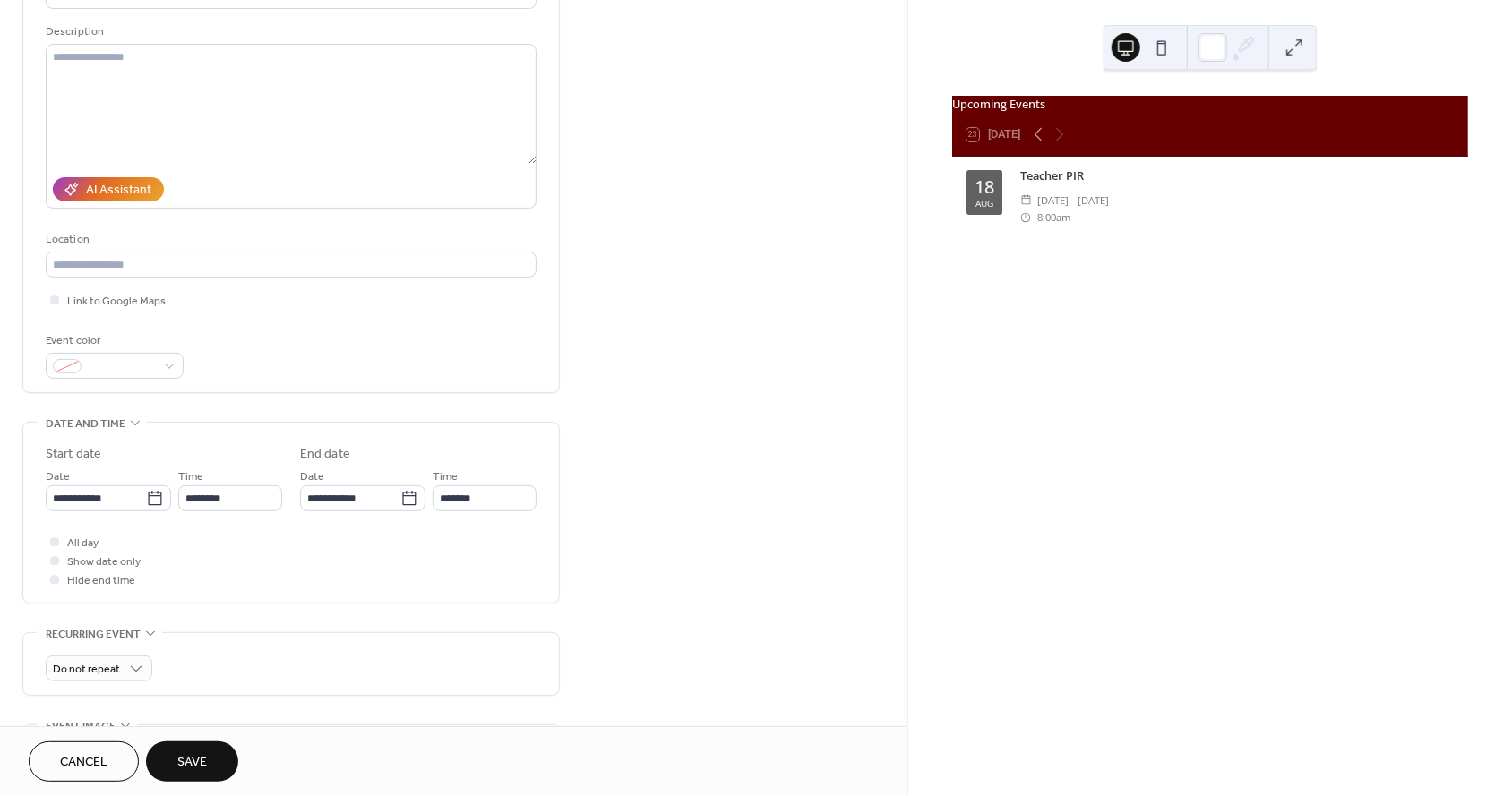 scroll, scrollTop: 162, scrollLeft: 0, axis: vertical 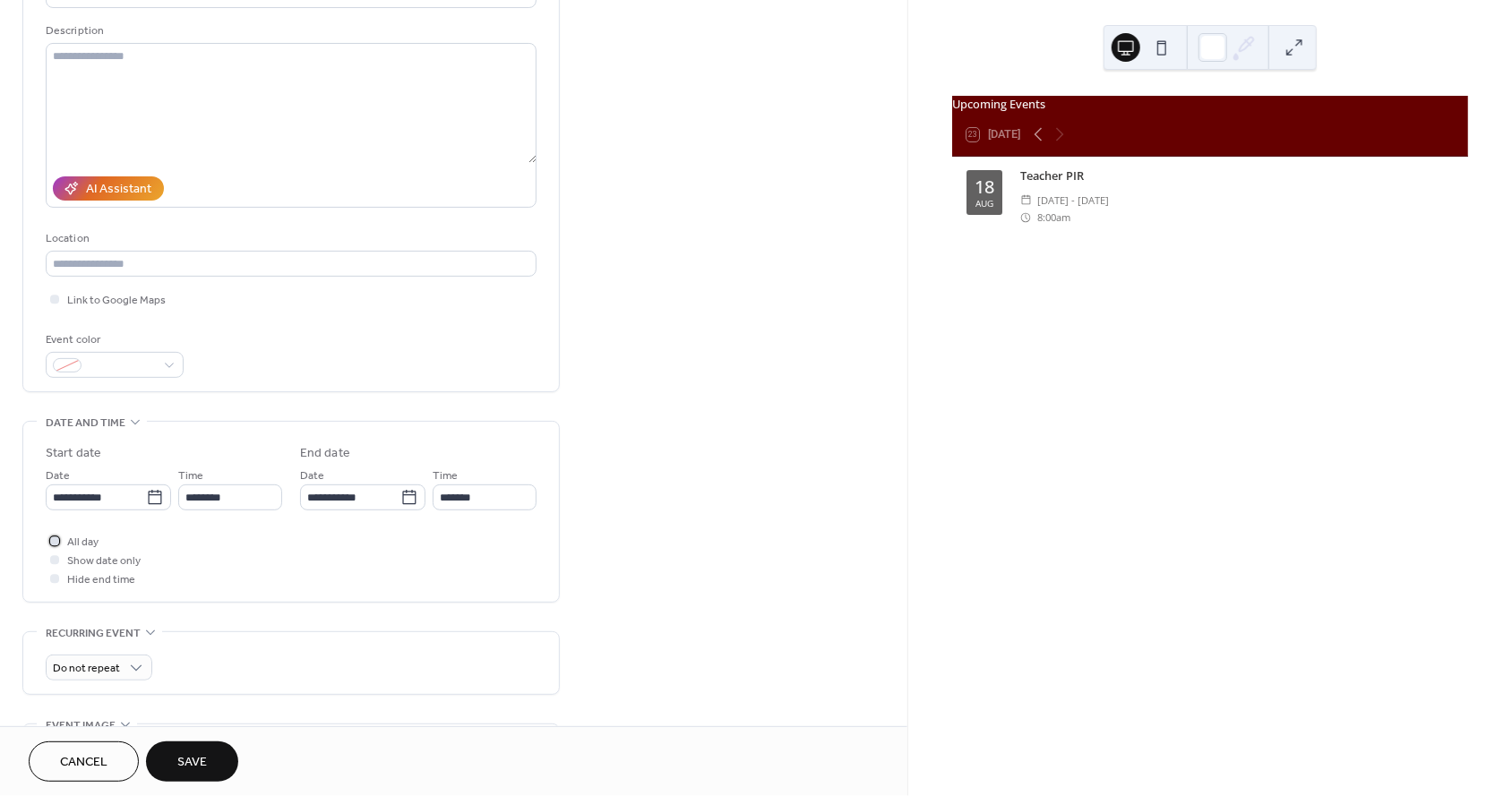 click at bounding box center (55, 541) 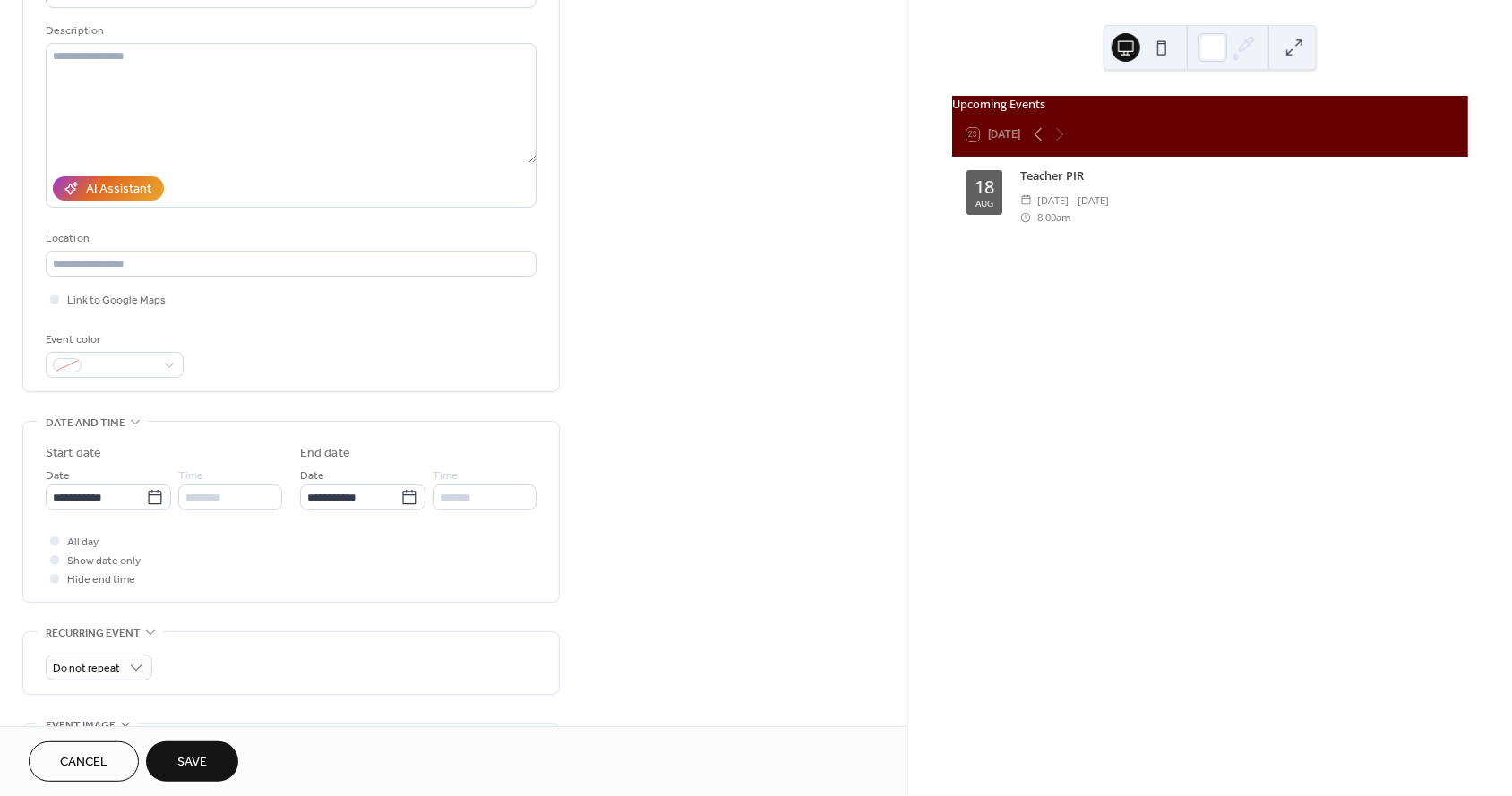 click on "Save" at bounding box center (192, 763) 